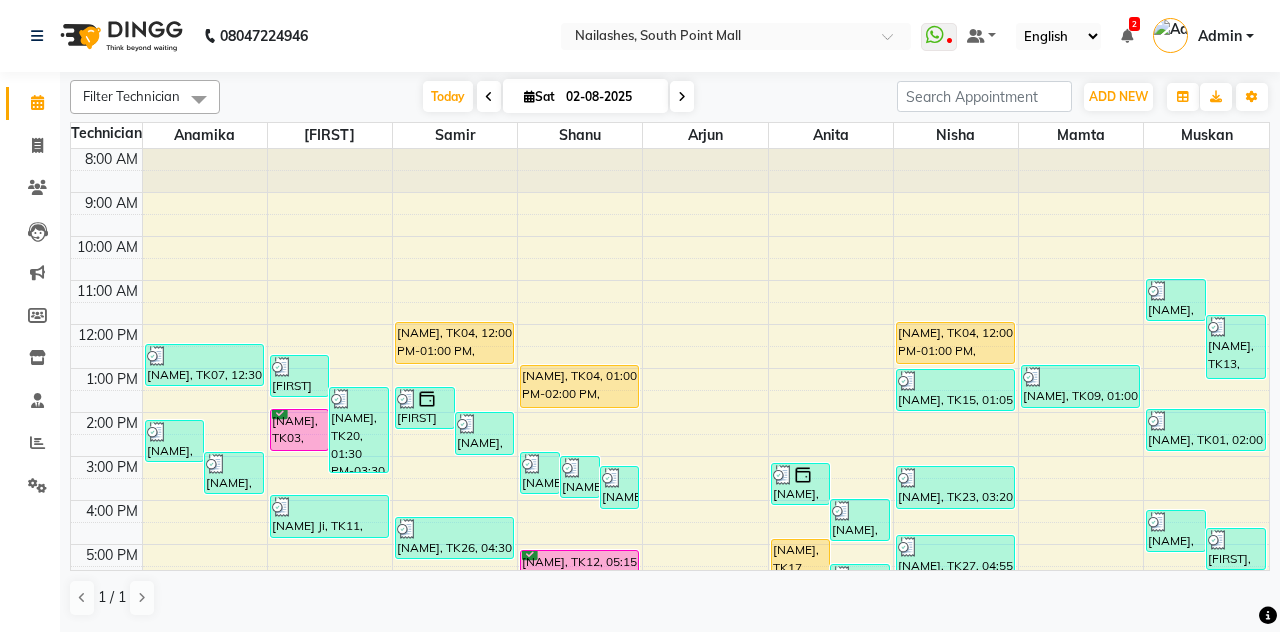 scroll, scrollTop: 0, scrollLeft: 0, axis: both 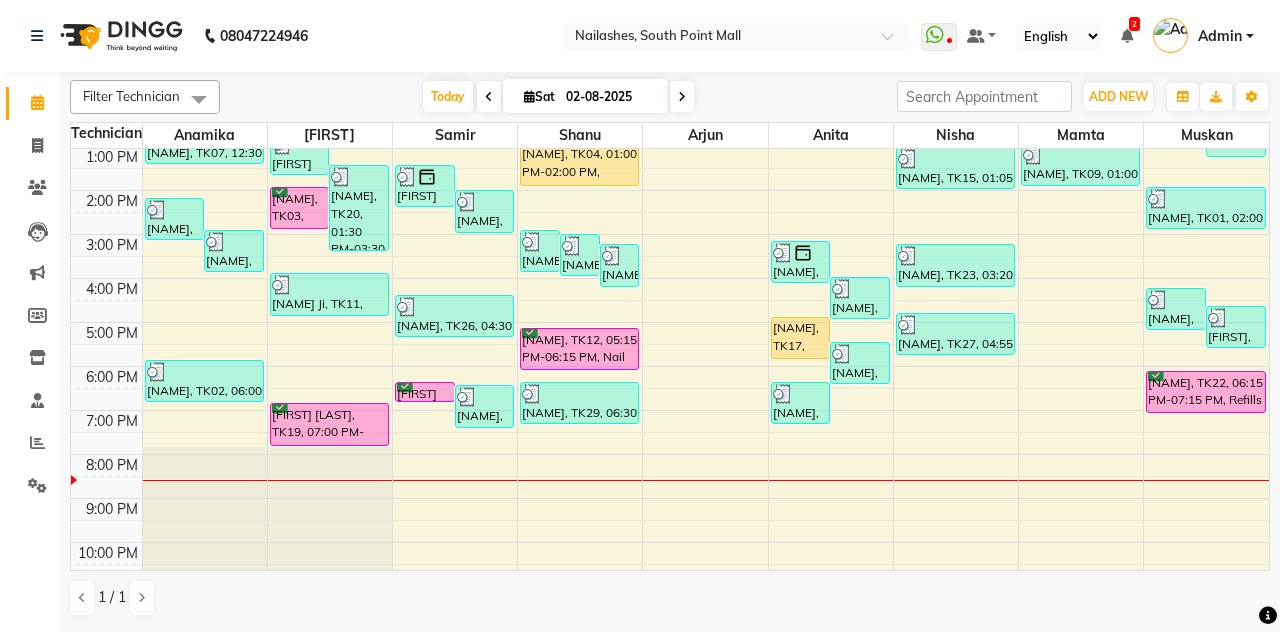 click on "[FIRST] [LAST], TK19, 07:00 PM-08:00 PM, Nail Extension - Acrylic (Hand)" at bounding box center (329, 424) 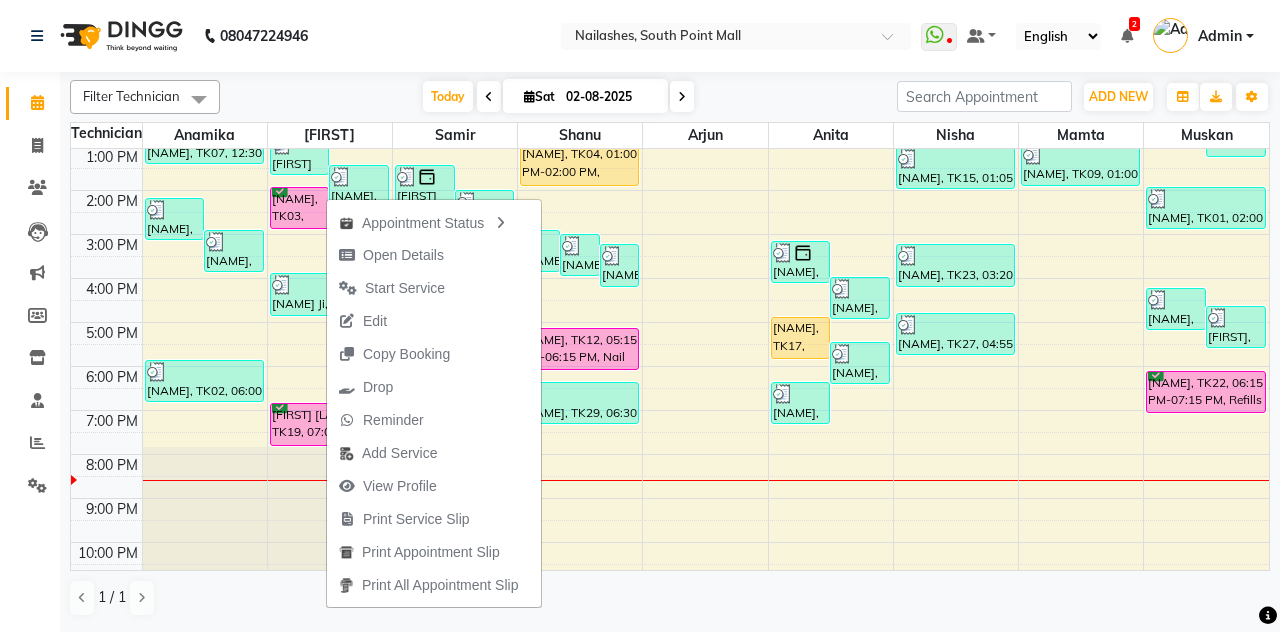 click on "Open Details" at bounding box center [434, 255] 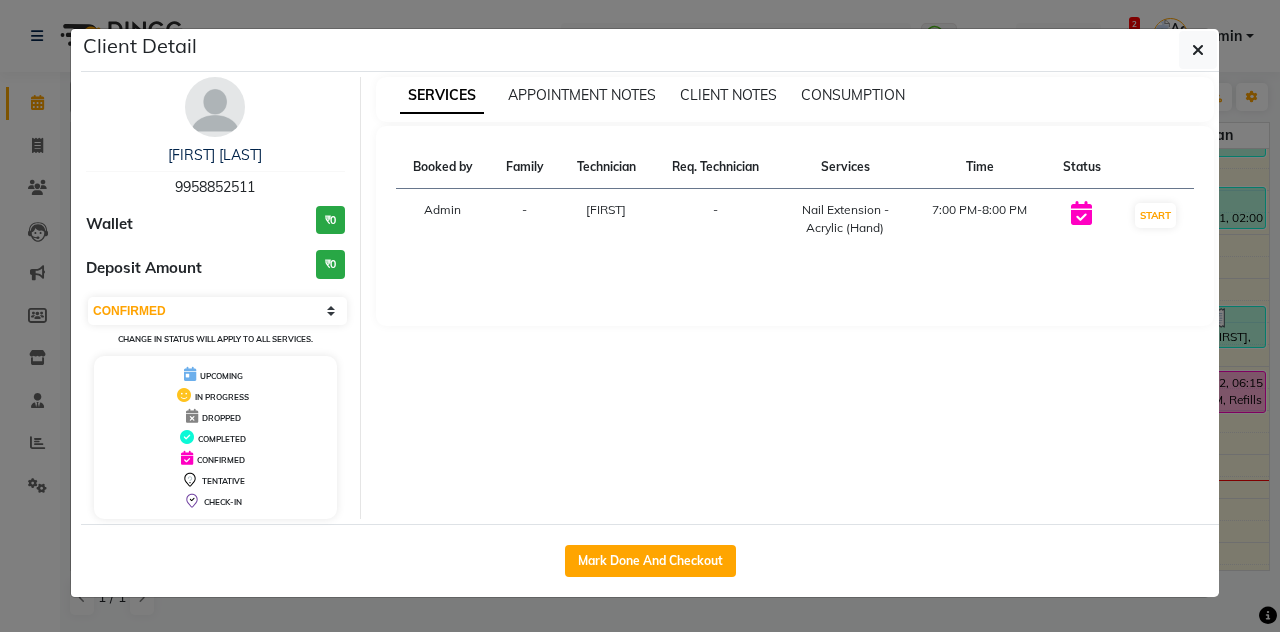 click on "Mark Done And Checkout" 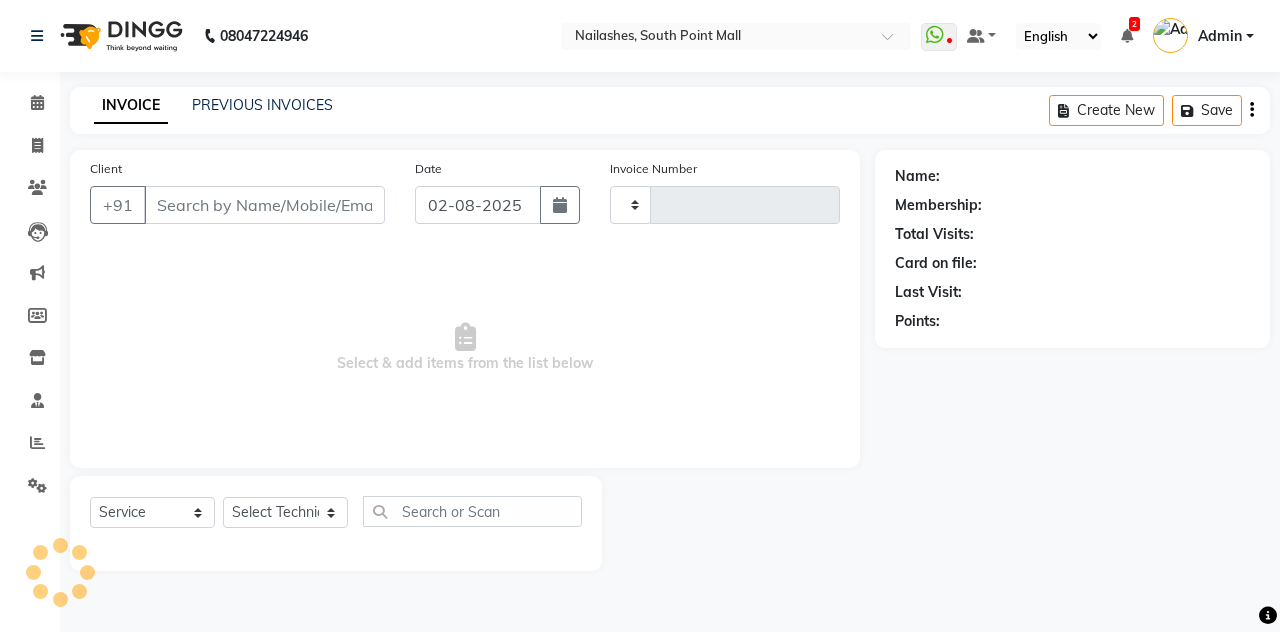 type on "1836" 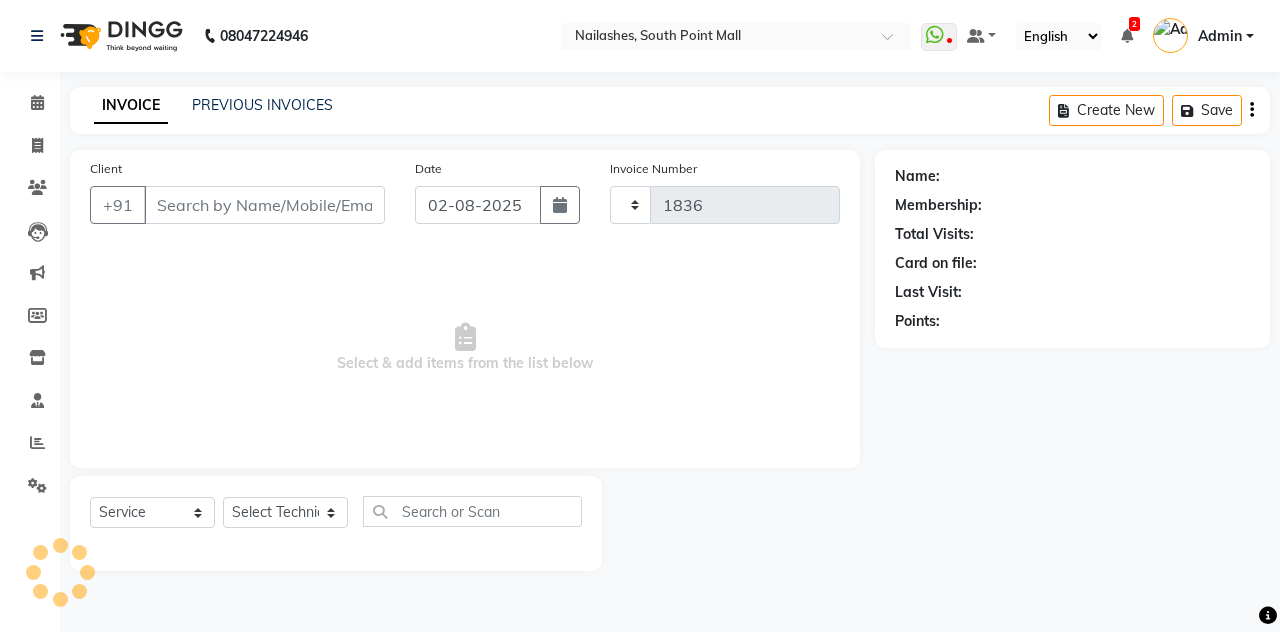 select on "3926" 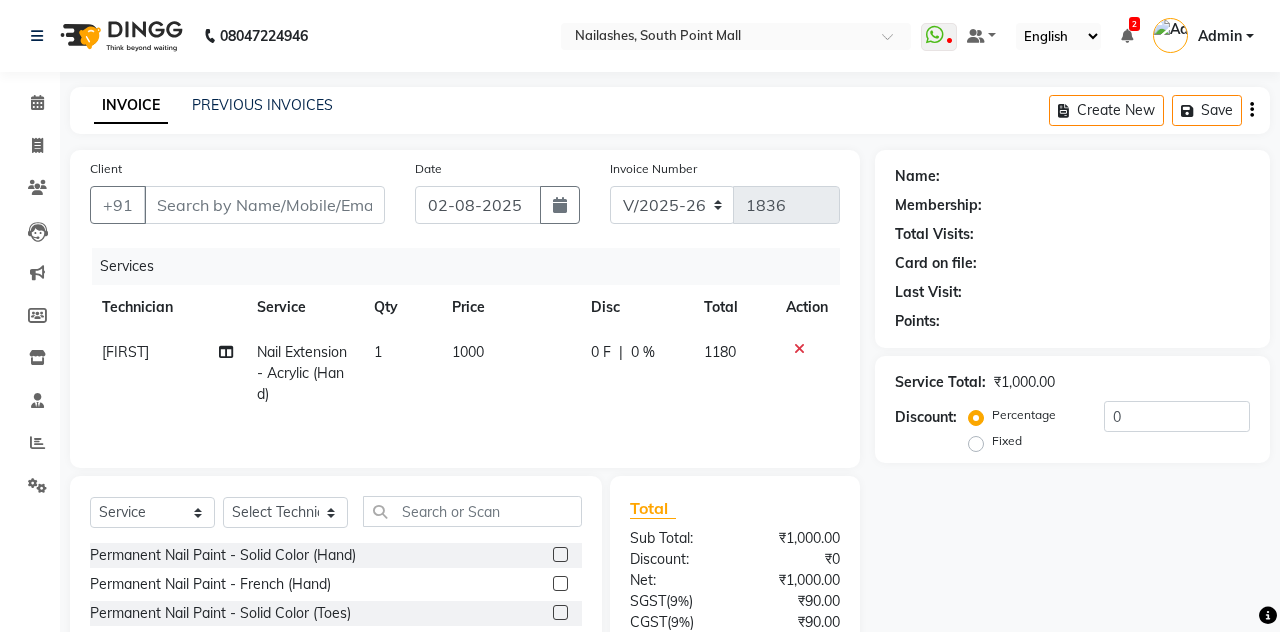 type on "9958852511" 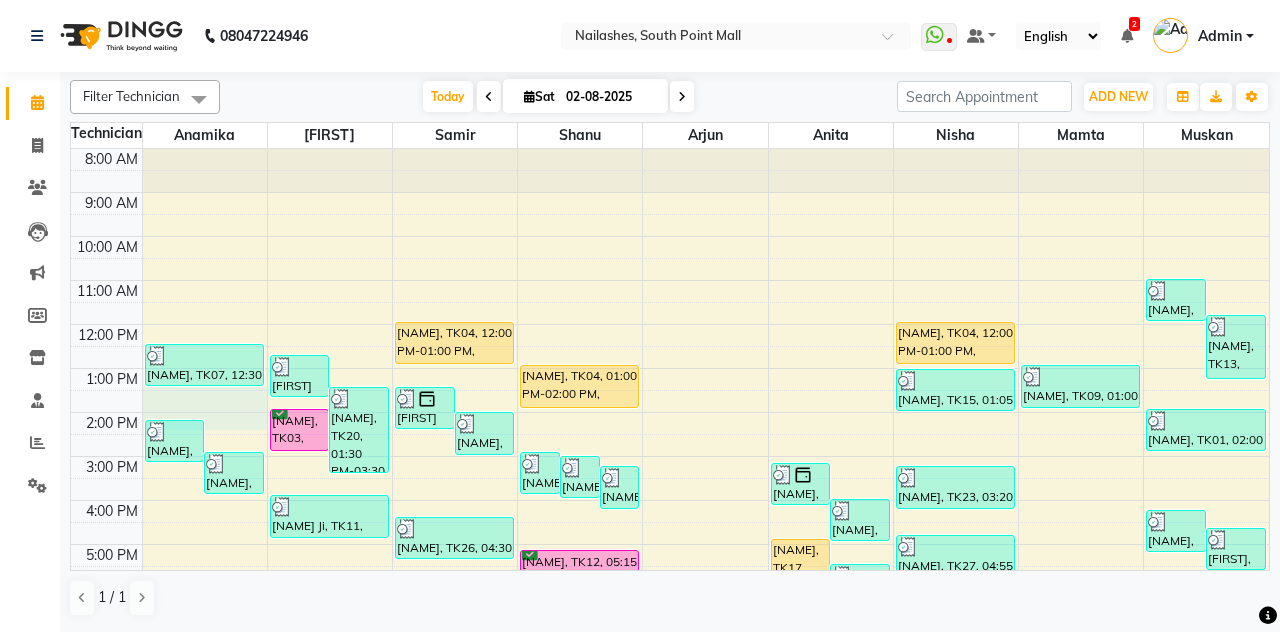 scroll, scrollTop: 232, scrollLeft: 0, axis: vertical 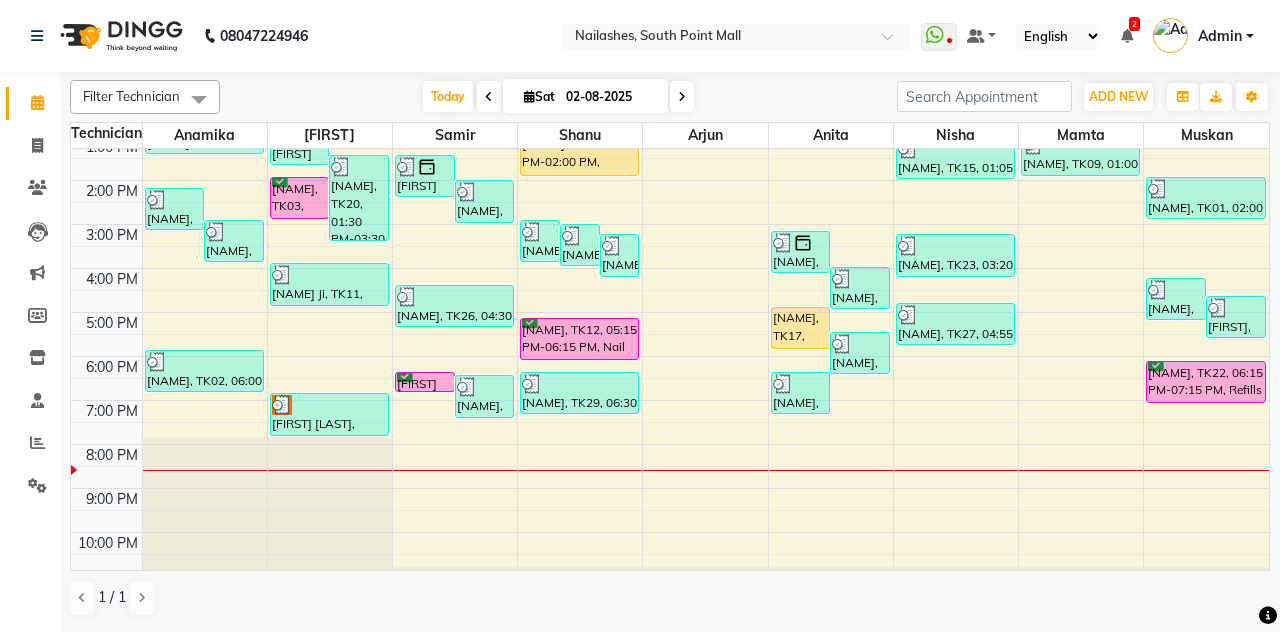 click at bounding box center (329, 405) 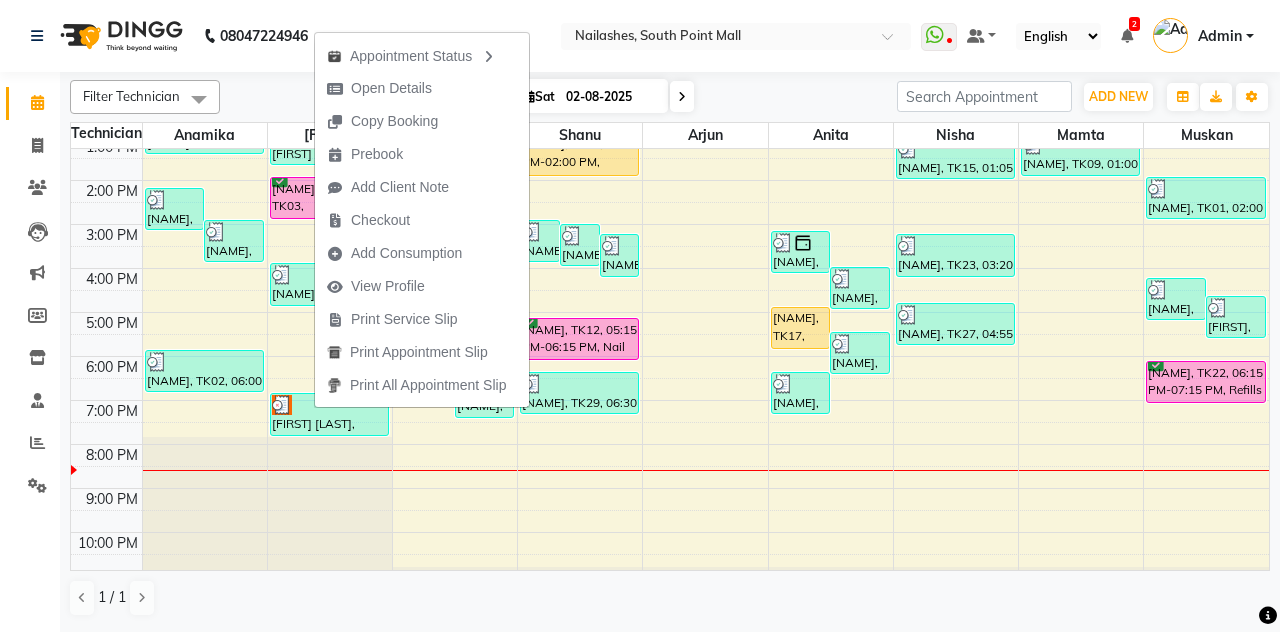 click on "Checkout" at bounding box center [380, 220] 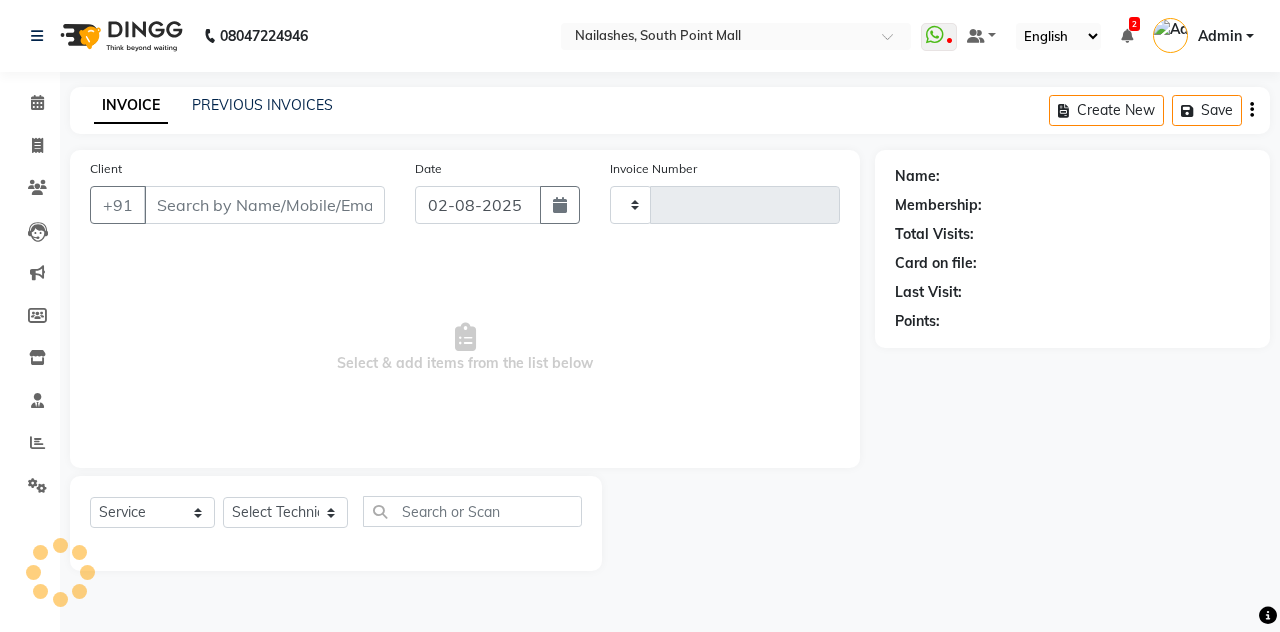 type on "1836" 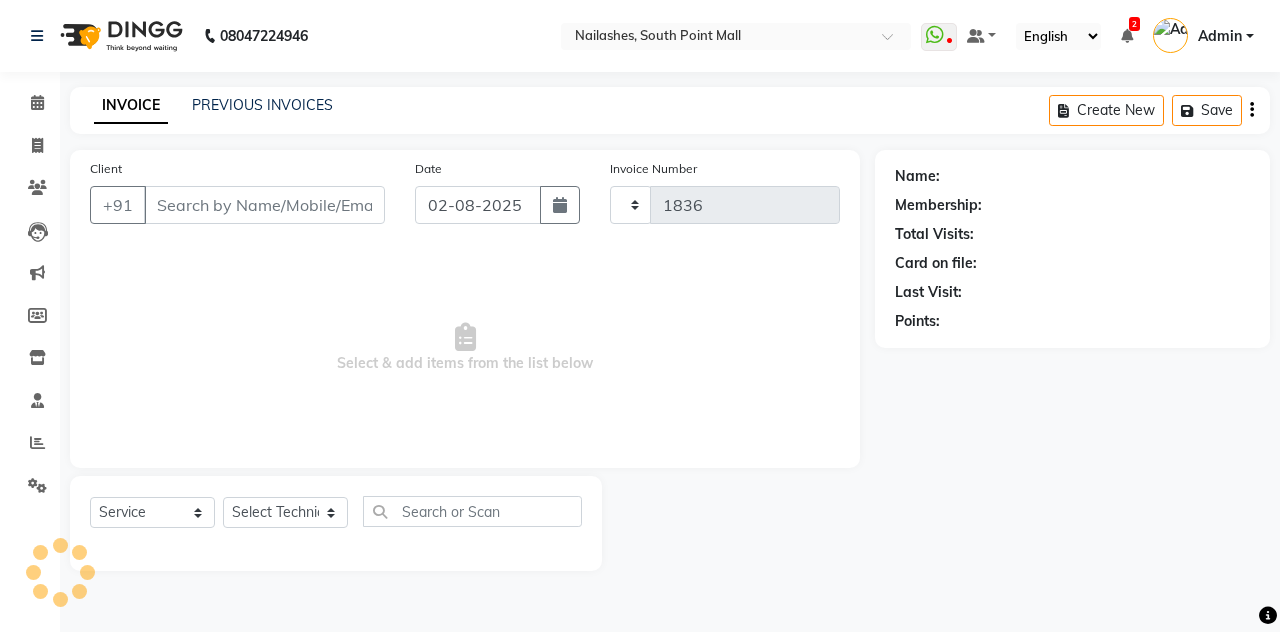 select on "3926" 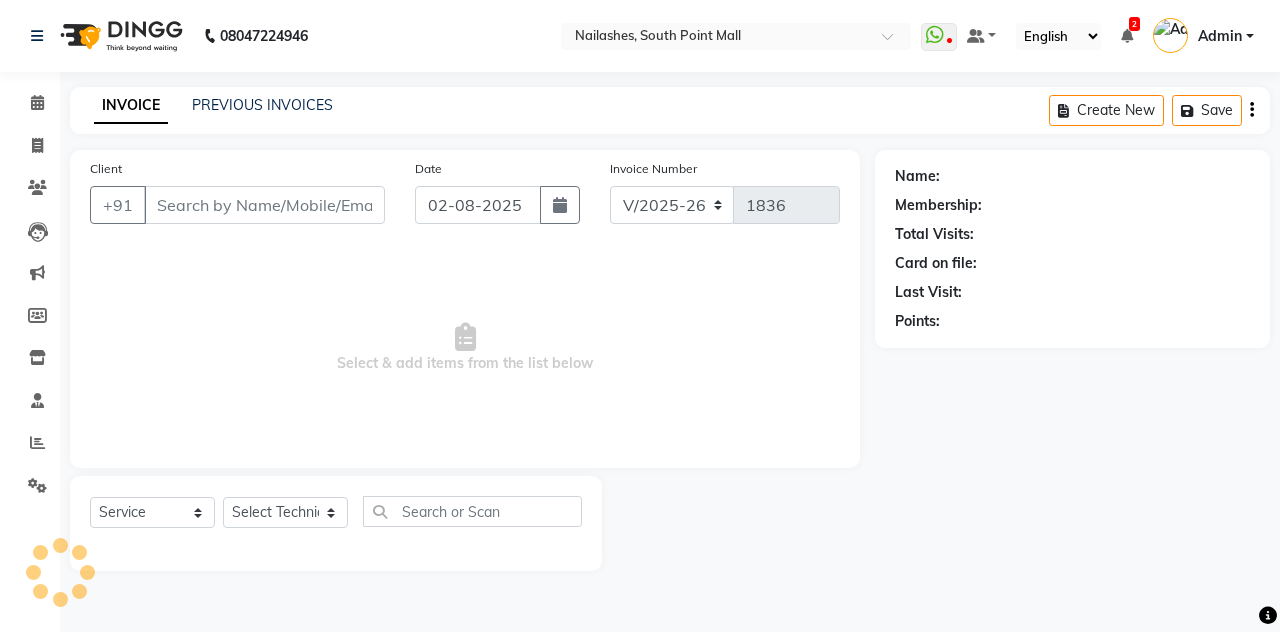 type on "9958852511" 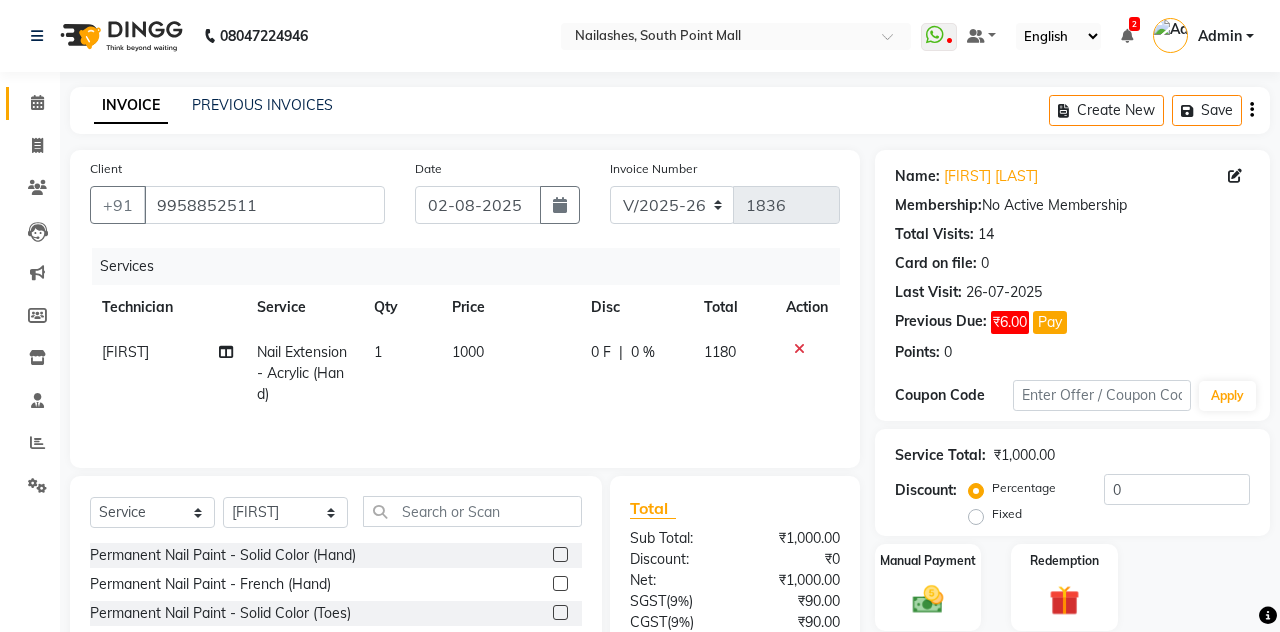 click on "Calendar" 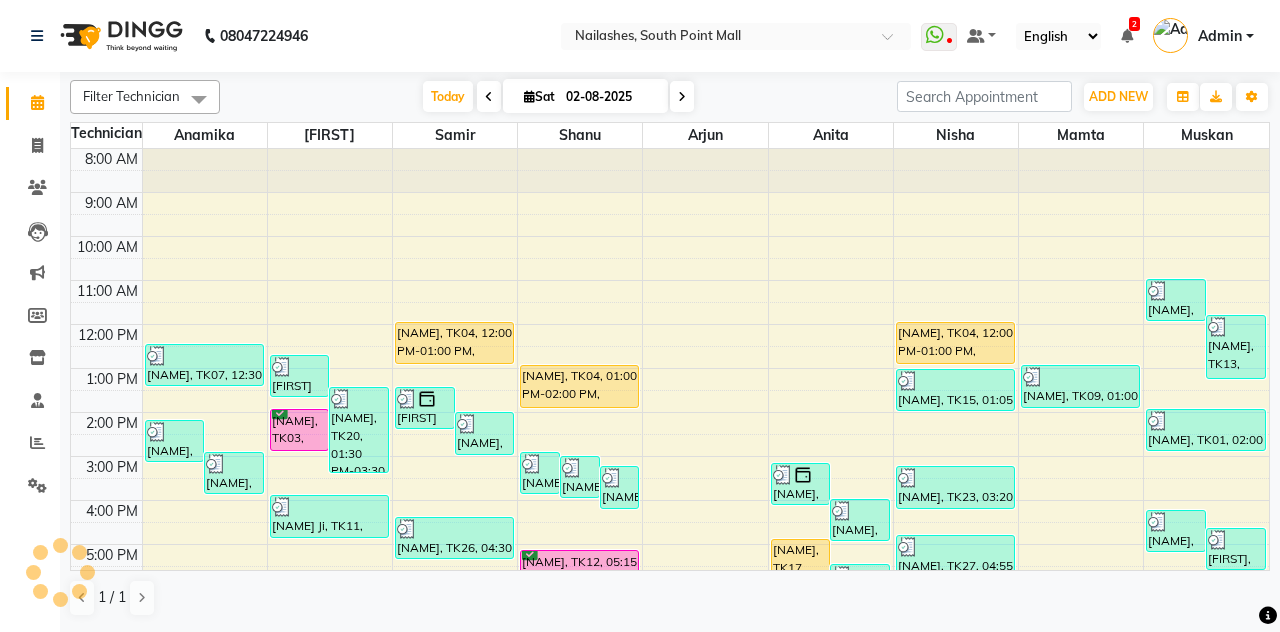scroll, scrollTop: 221, scrollLeft: 0, axis: vertical 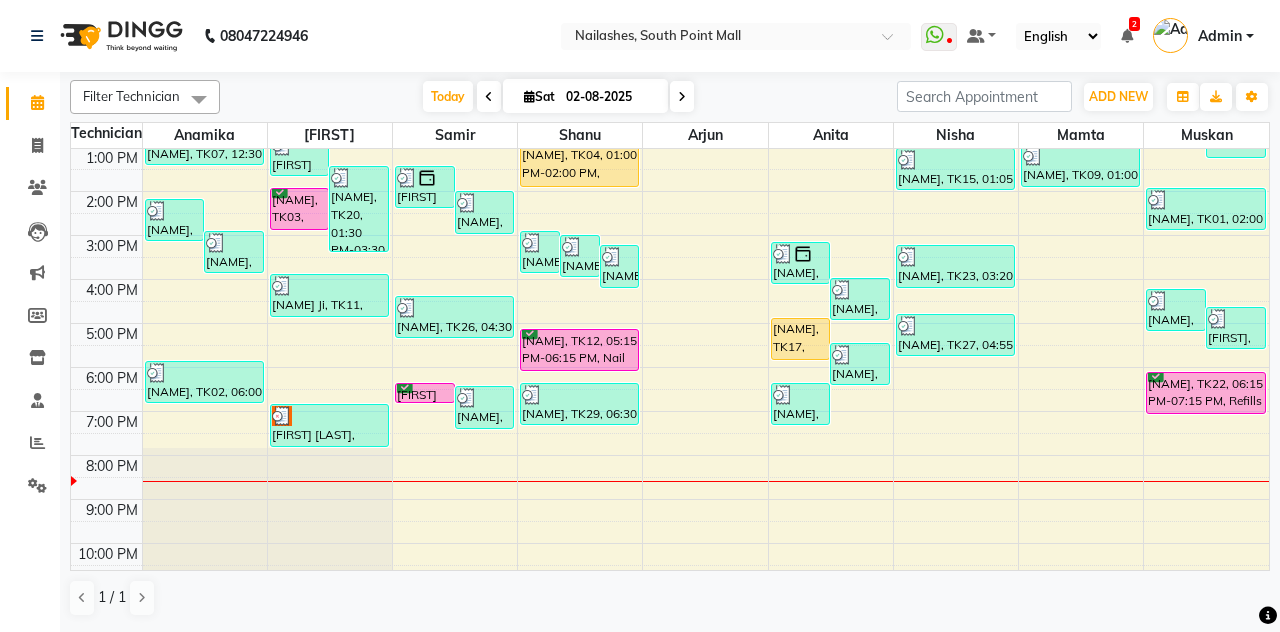 click on "[FIRST] [LAST], TK25, 06:30 PM-07:00 PM, 30 Minutes Massage" at bounding box center (425, 393) 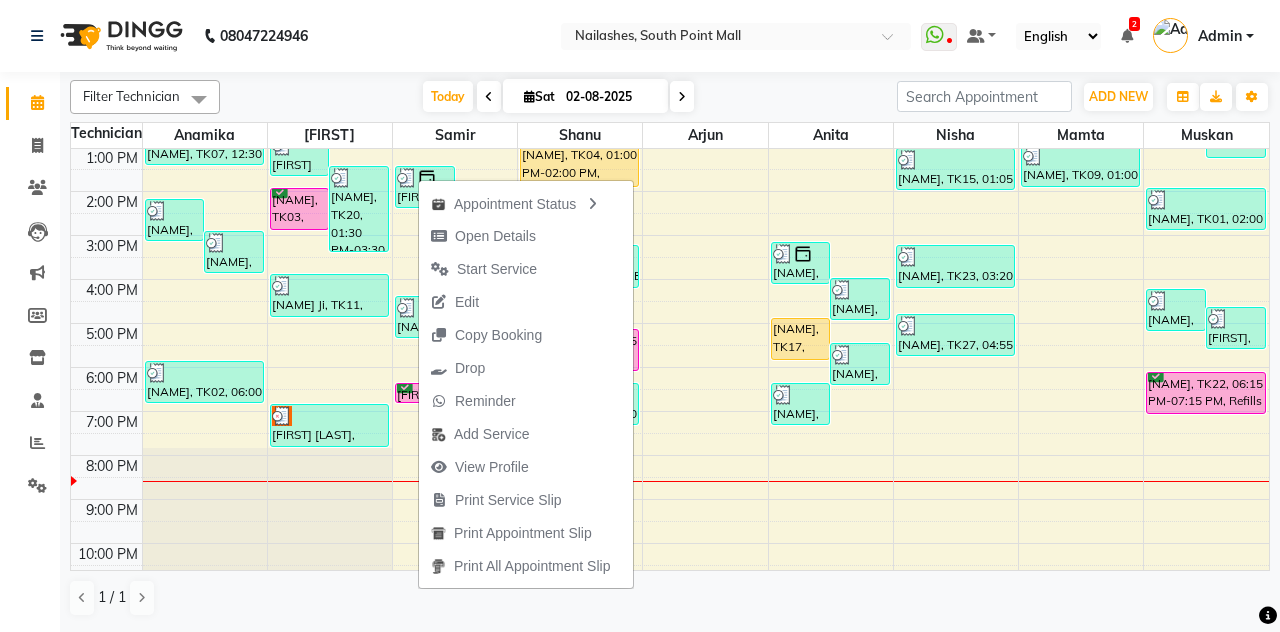 click on "Open Details" at bounding box center (483, 236) 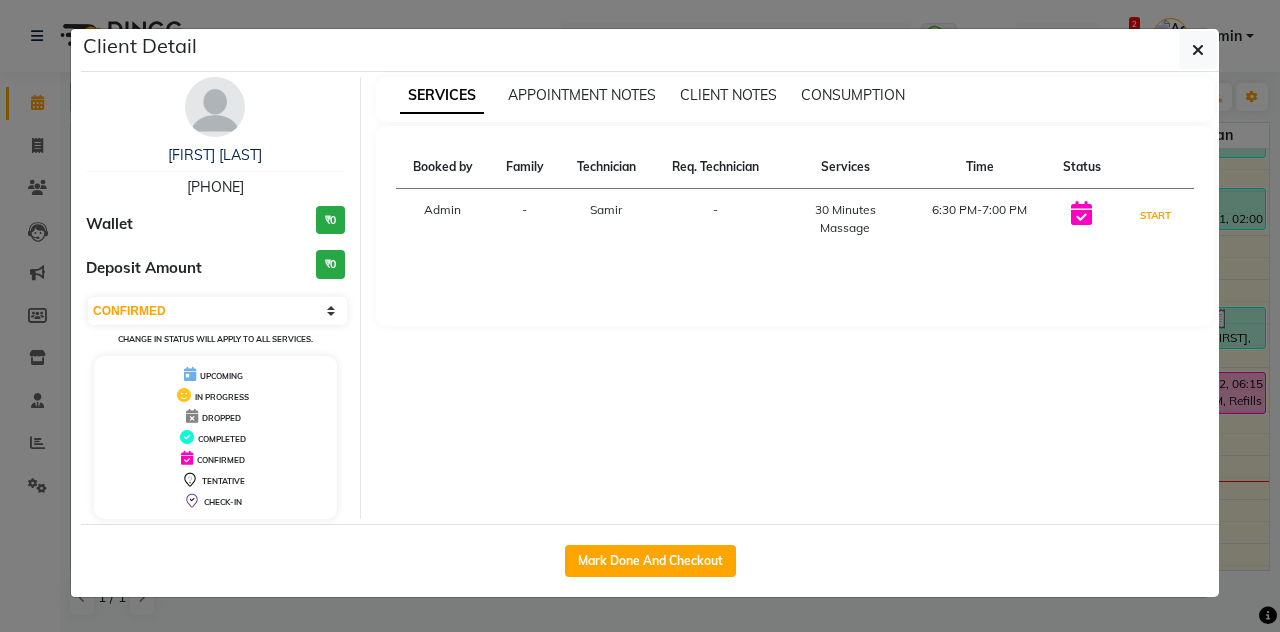 click on "START" at bounding box center [1155, 215] 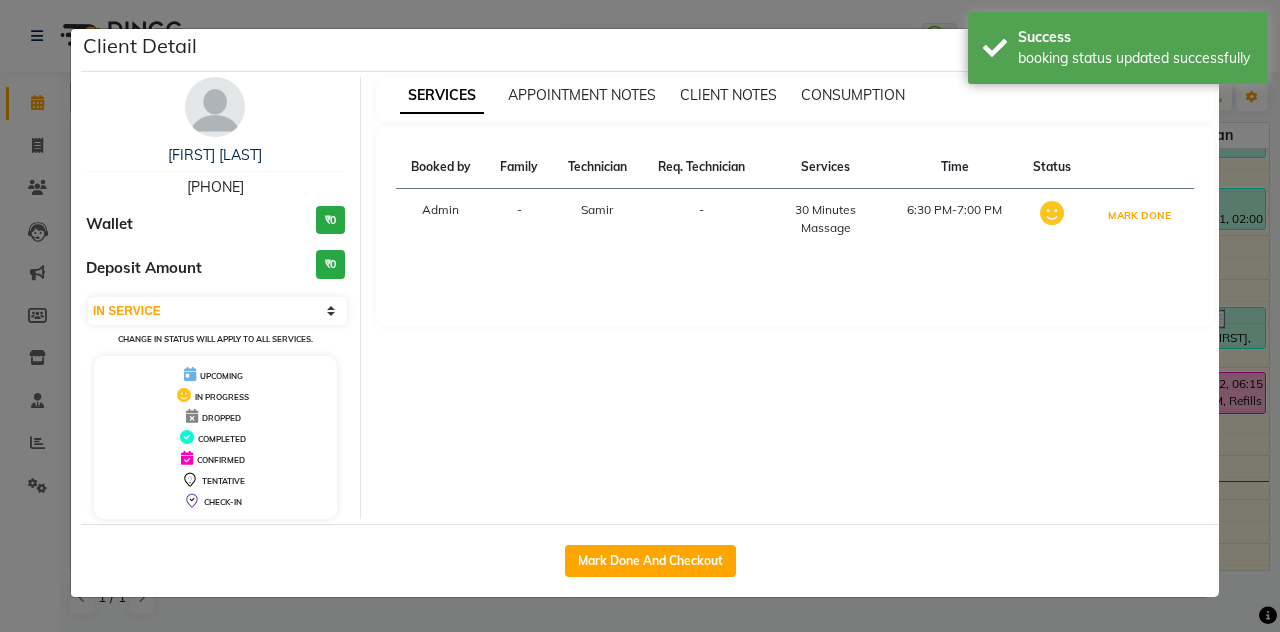 click on "MARK DONE" at bounding box center (1139, 215) 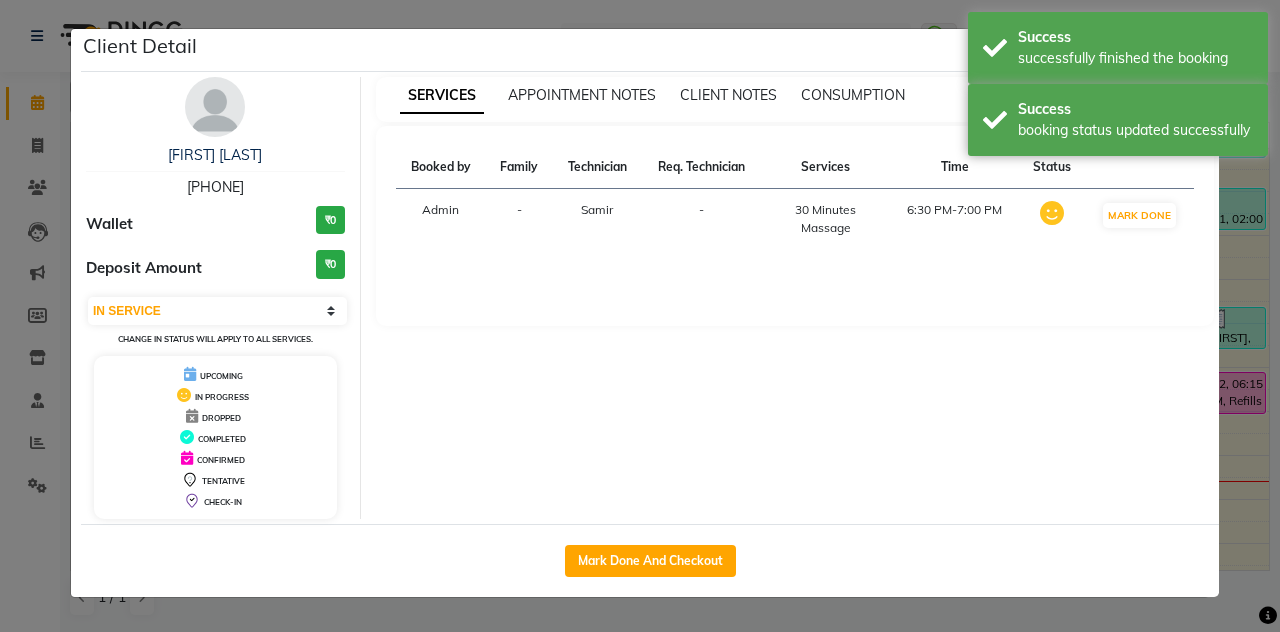 select on "3" 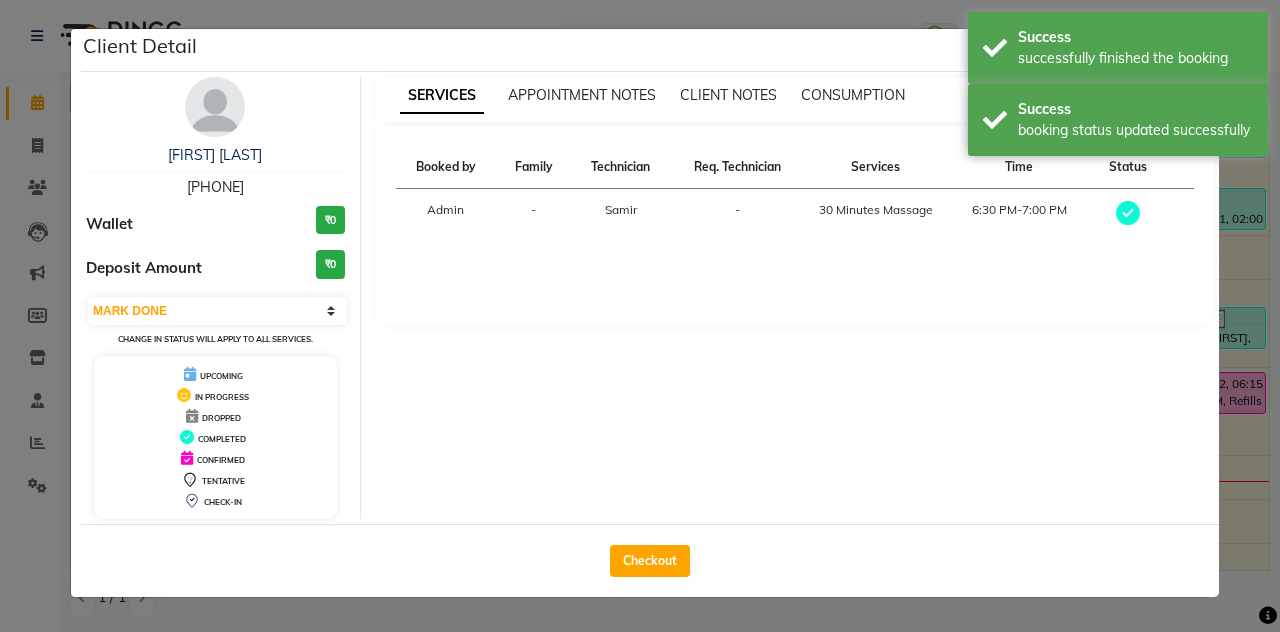 click on "Checkout" 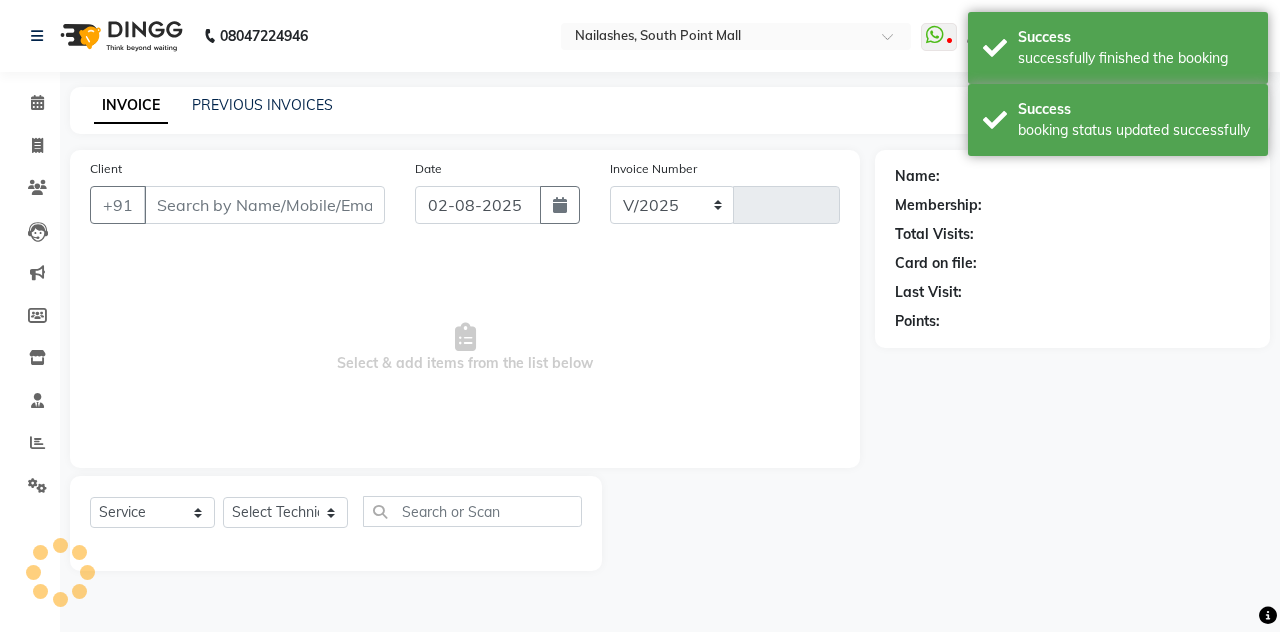 select on "3926" 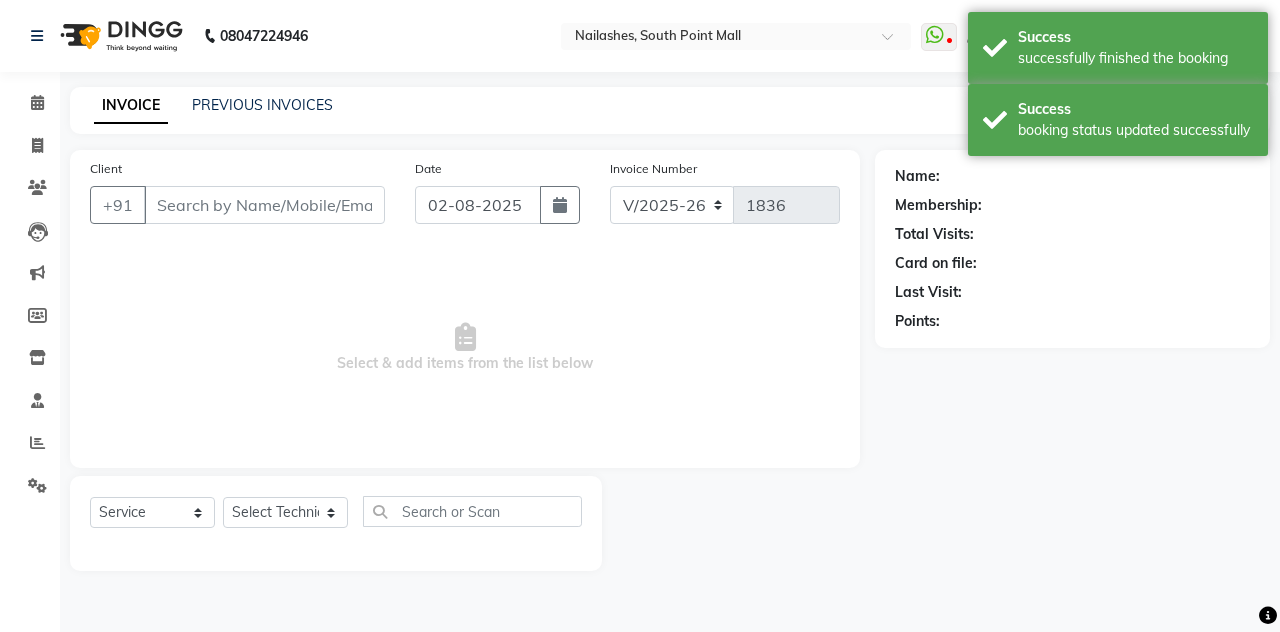 type on "[PHONE]" 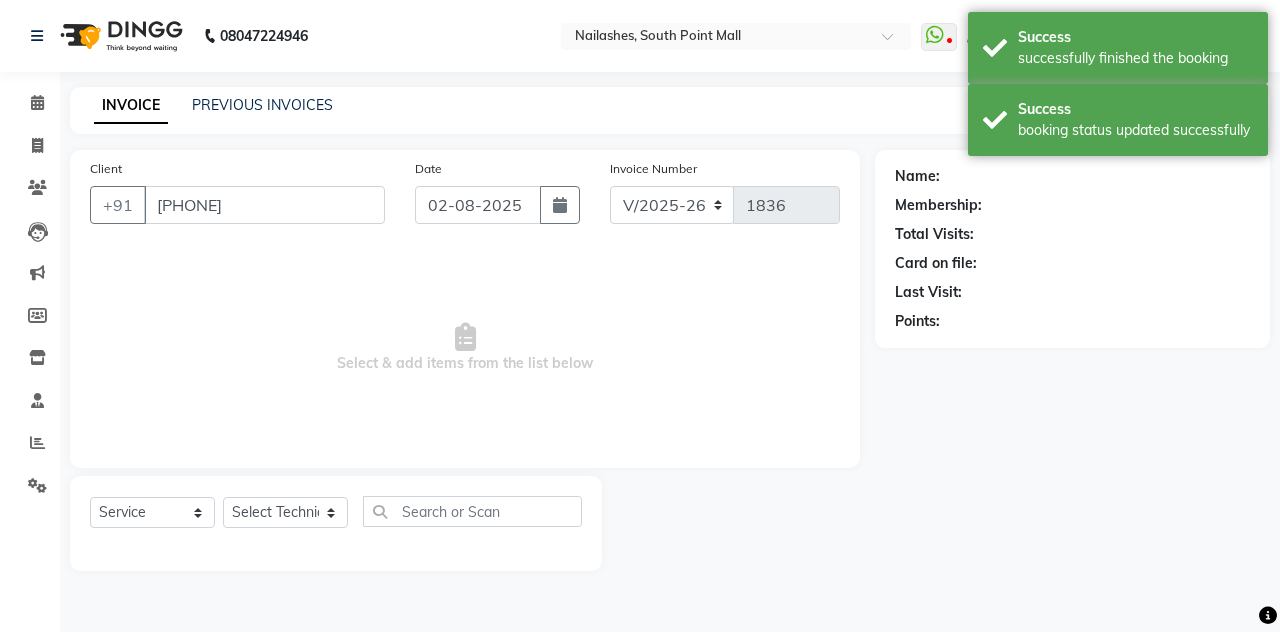 select on "19576" 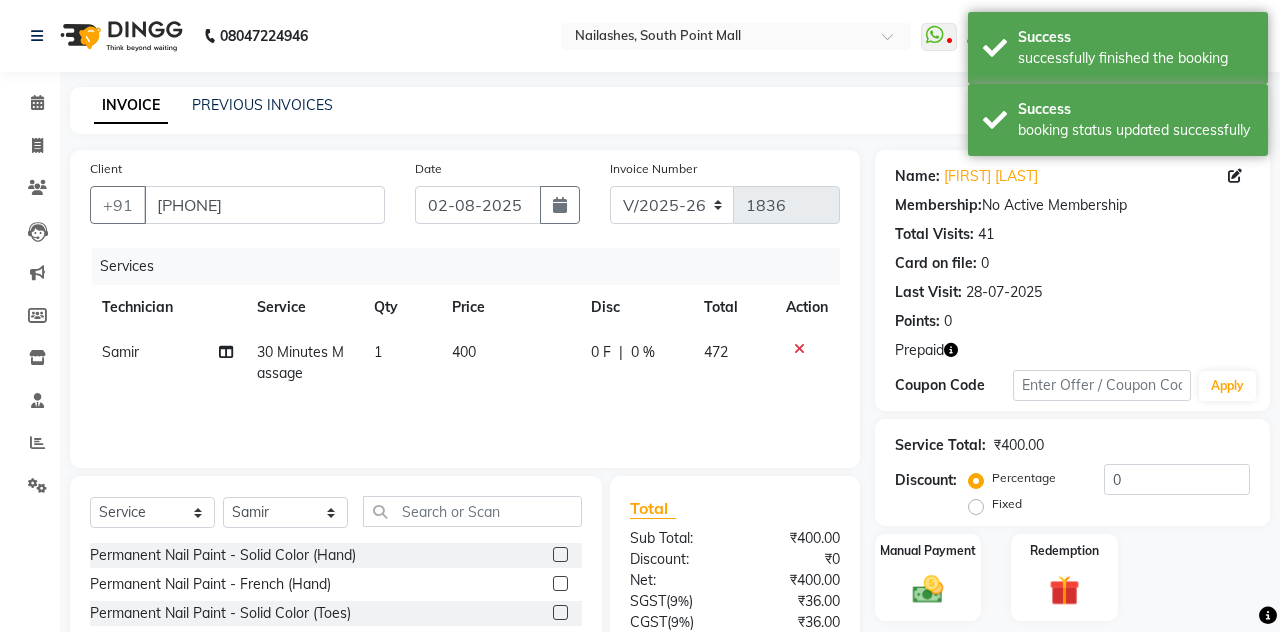 click 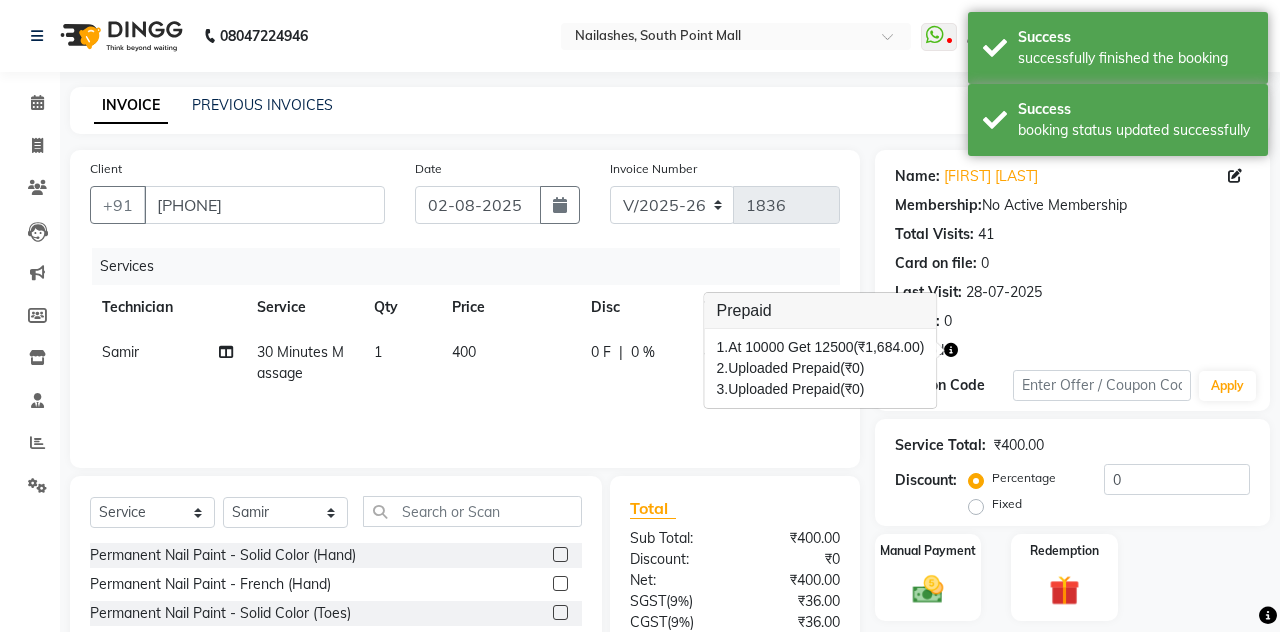 click 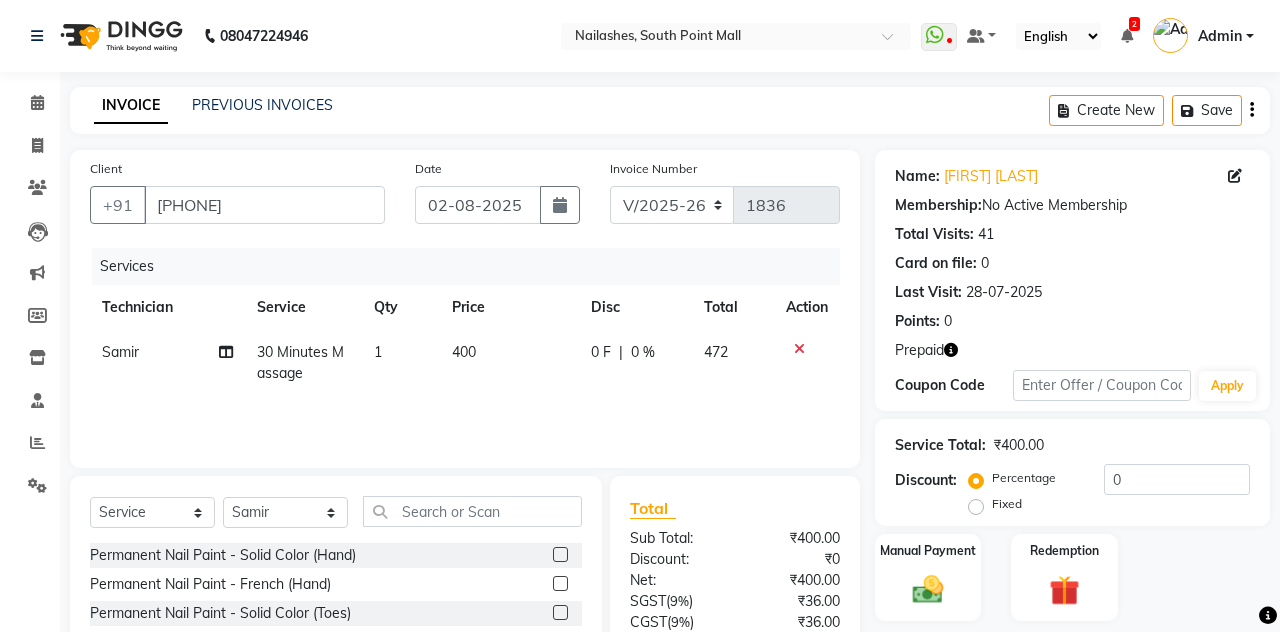 scroll, scrollTop: 72, scrollLeft: 0, axis: vertical 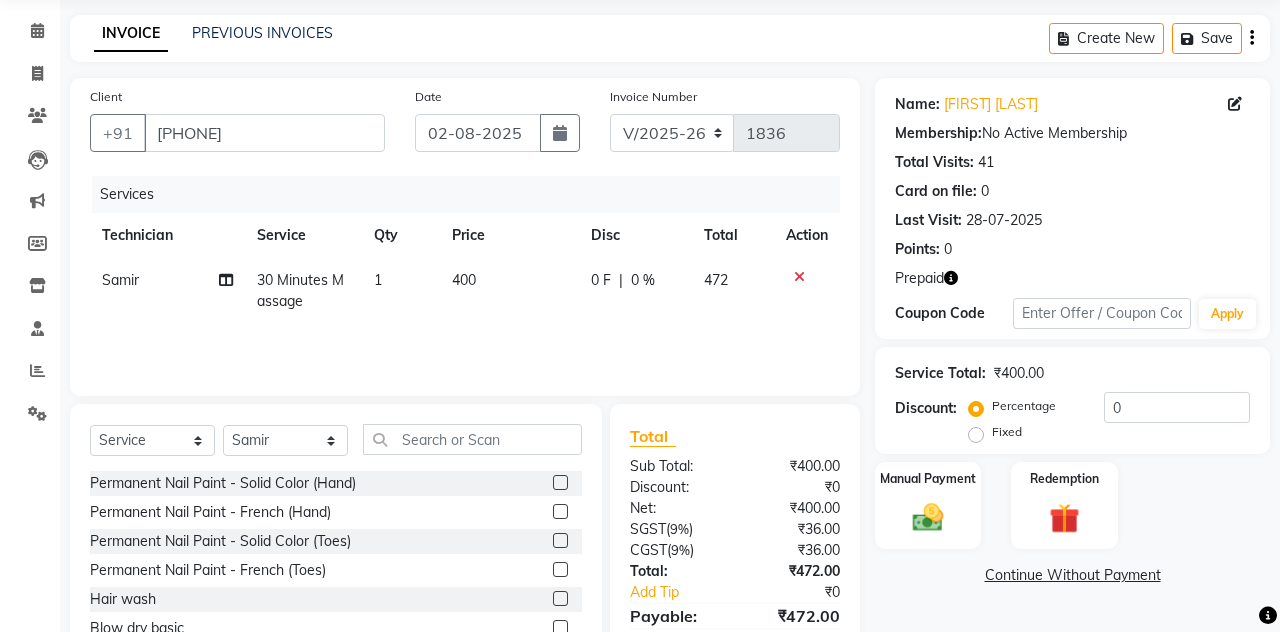 click 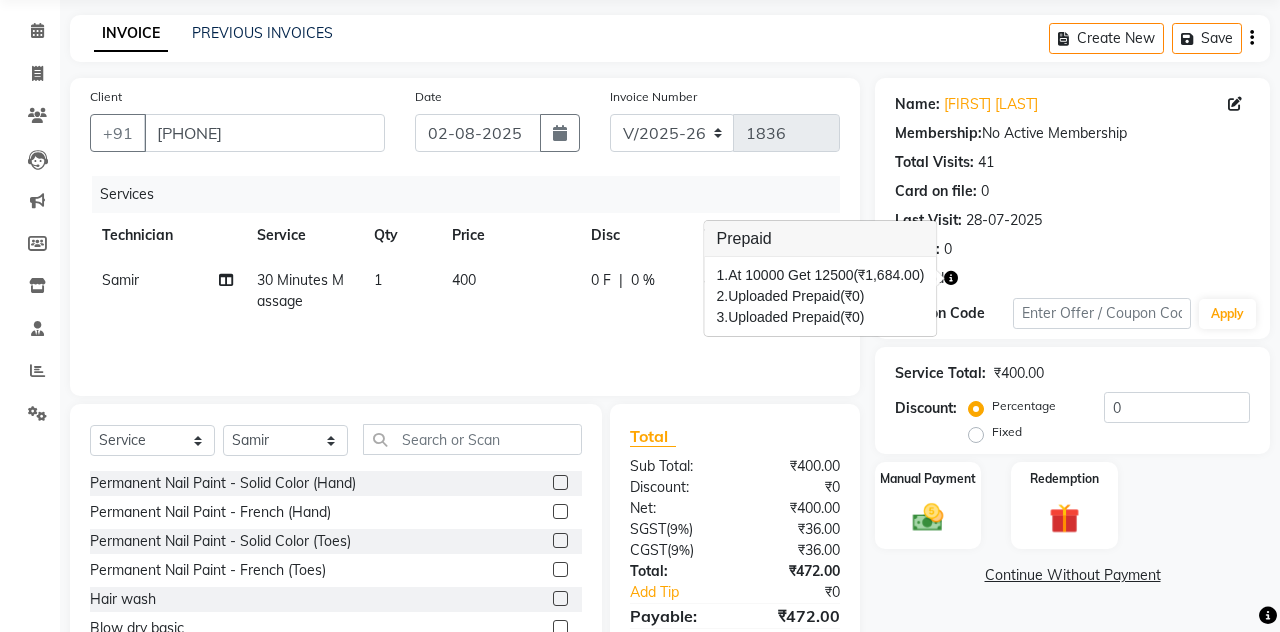 click on "400" 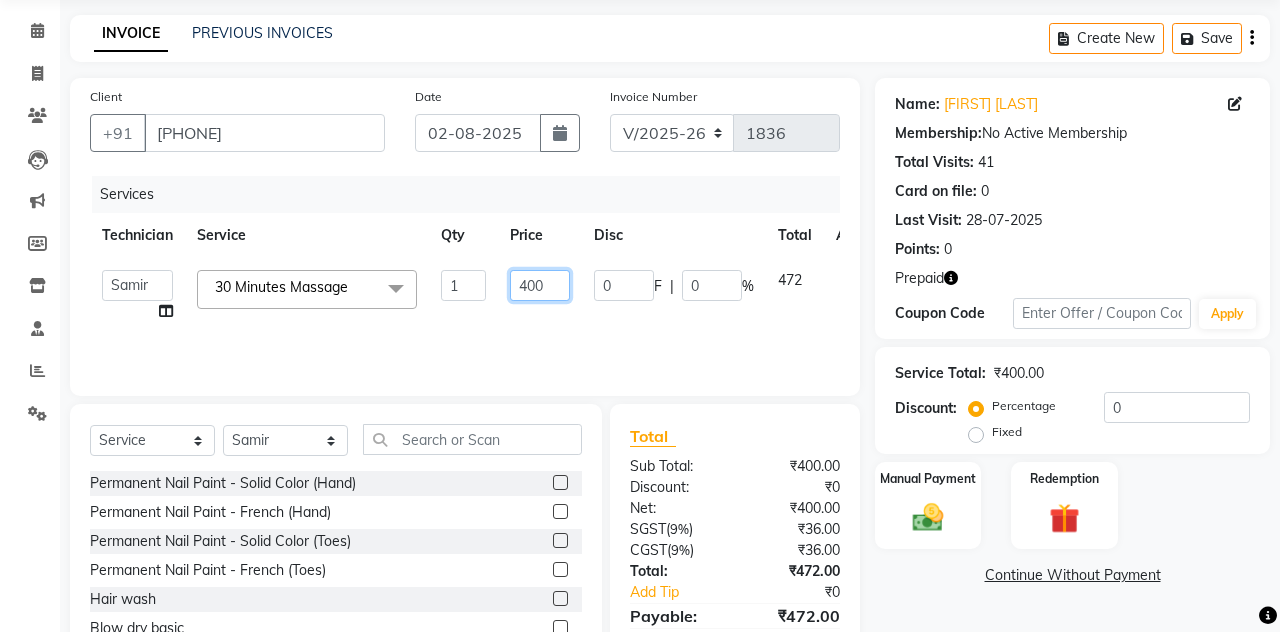 click on "400" 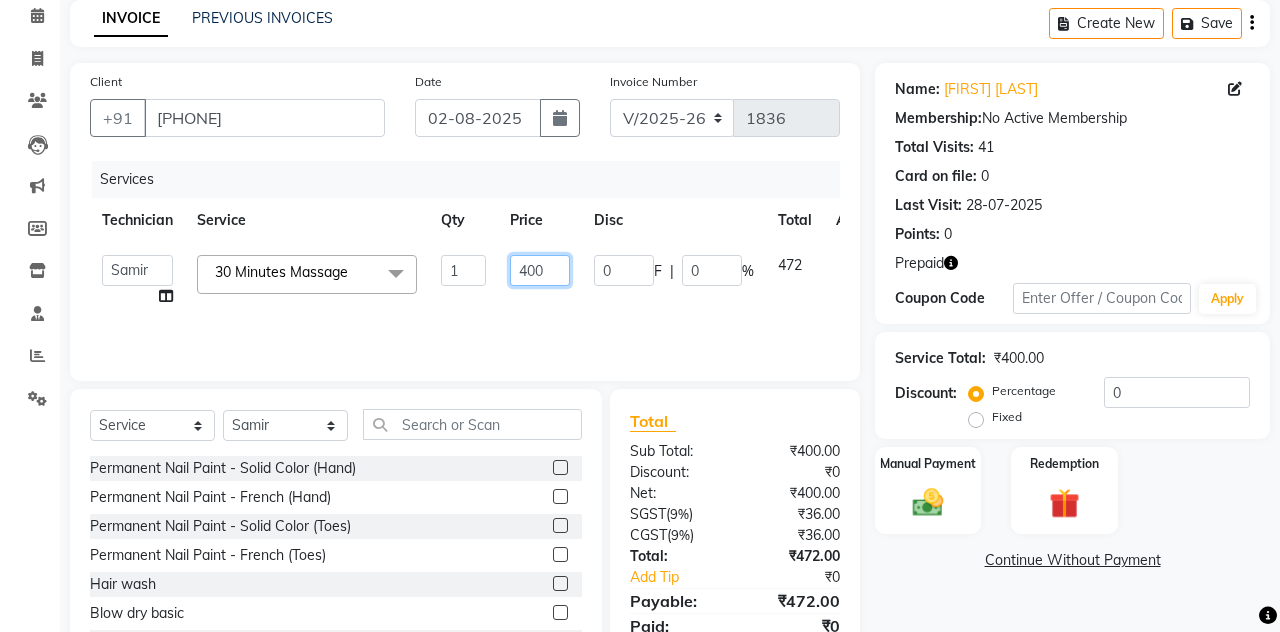 scroll, scrollTop: 127, scrollLeft: 0, axis: vertical 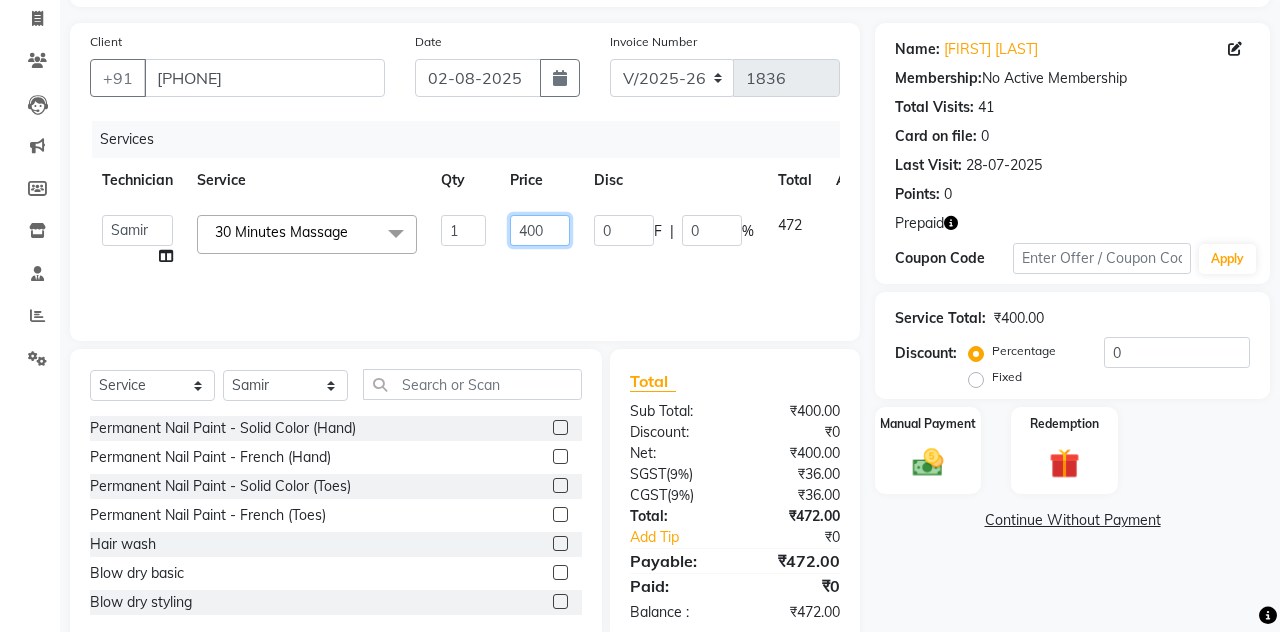 click on "400" 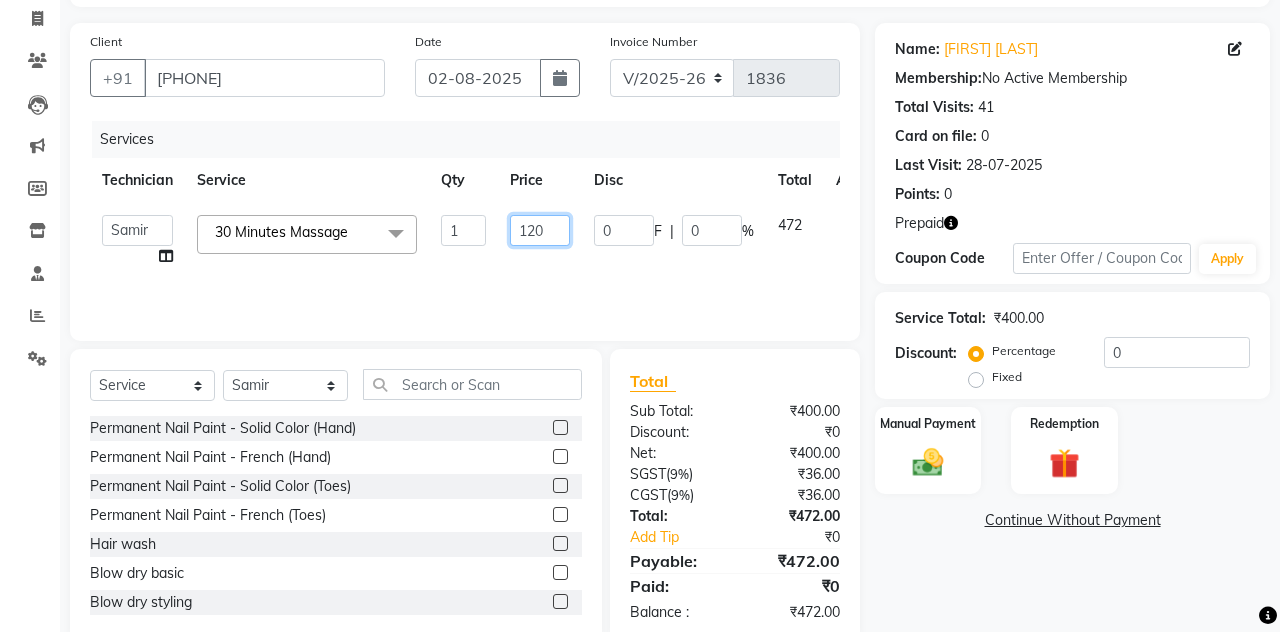 type on "1200" 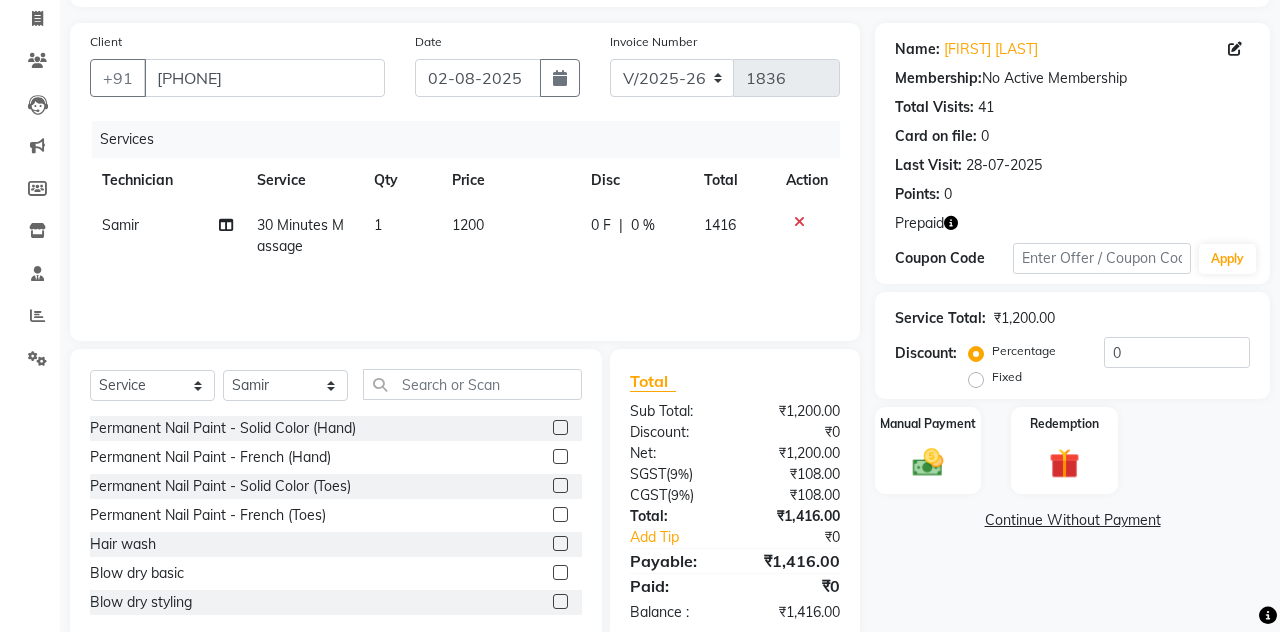 scroll, scrollTop: 63, scrollLeft: 0, axis: vertical 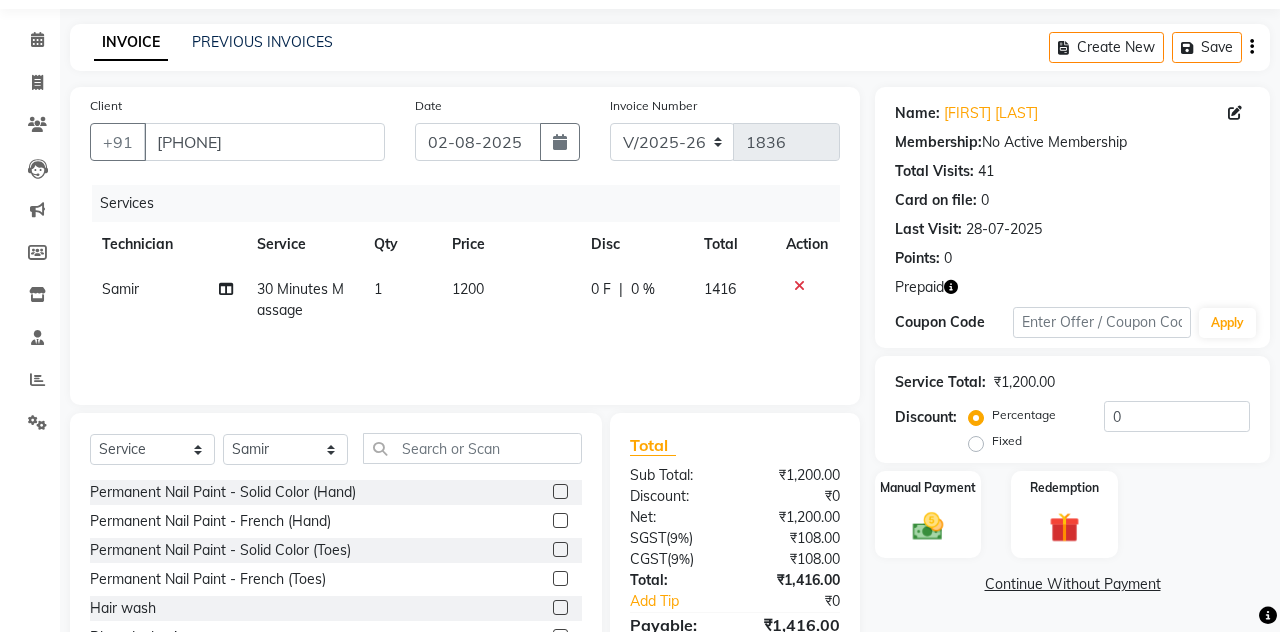click on "Redemption" 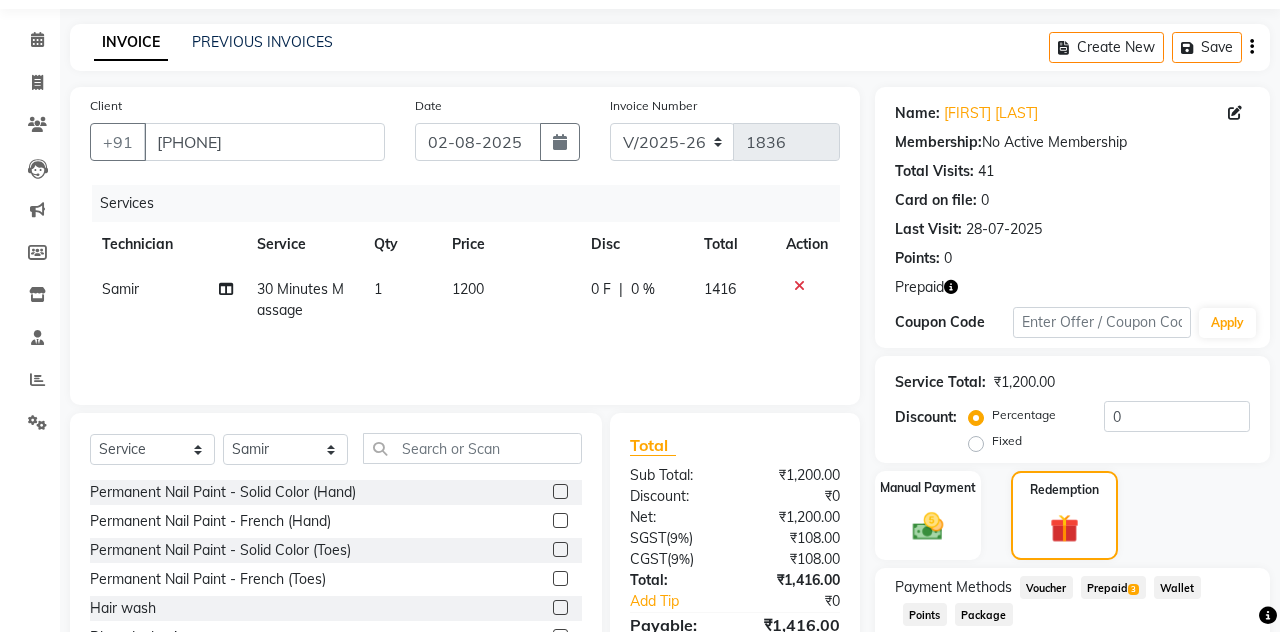 click on "Prepaid  3" 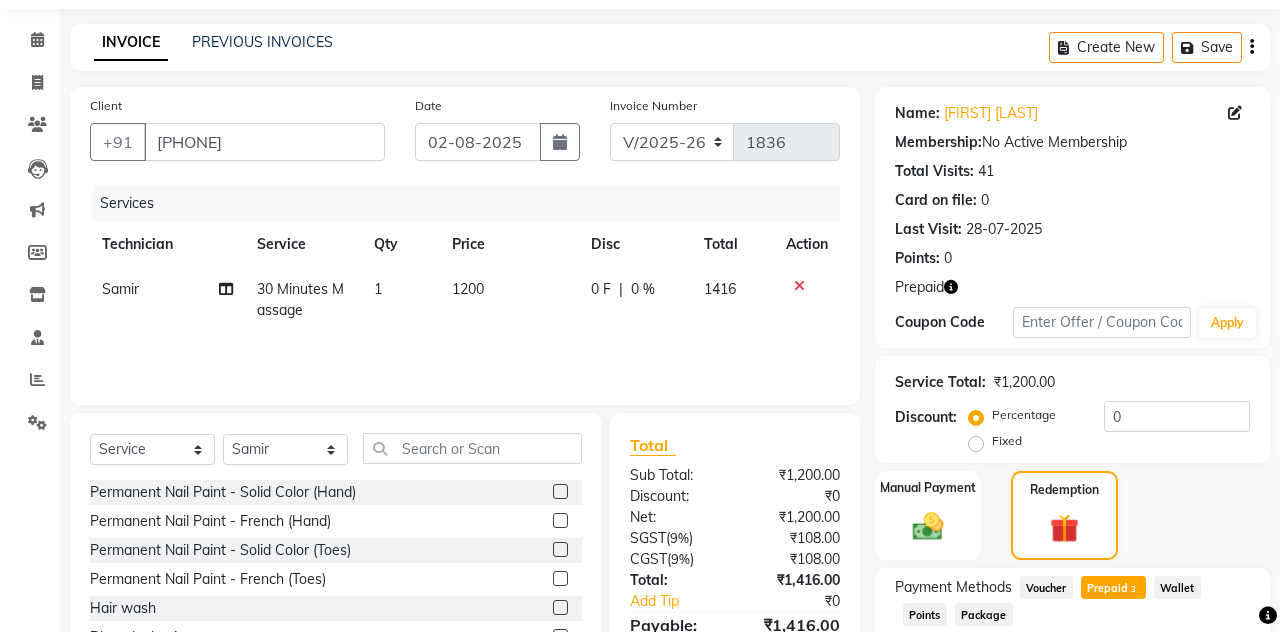click on "Add" at bounding box center (1202, 695) 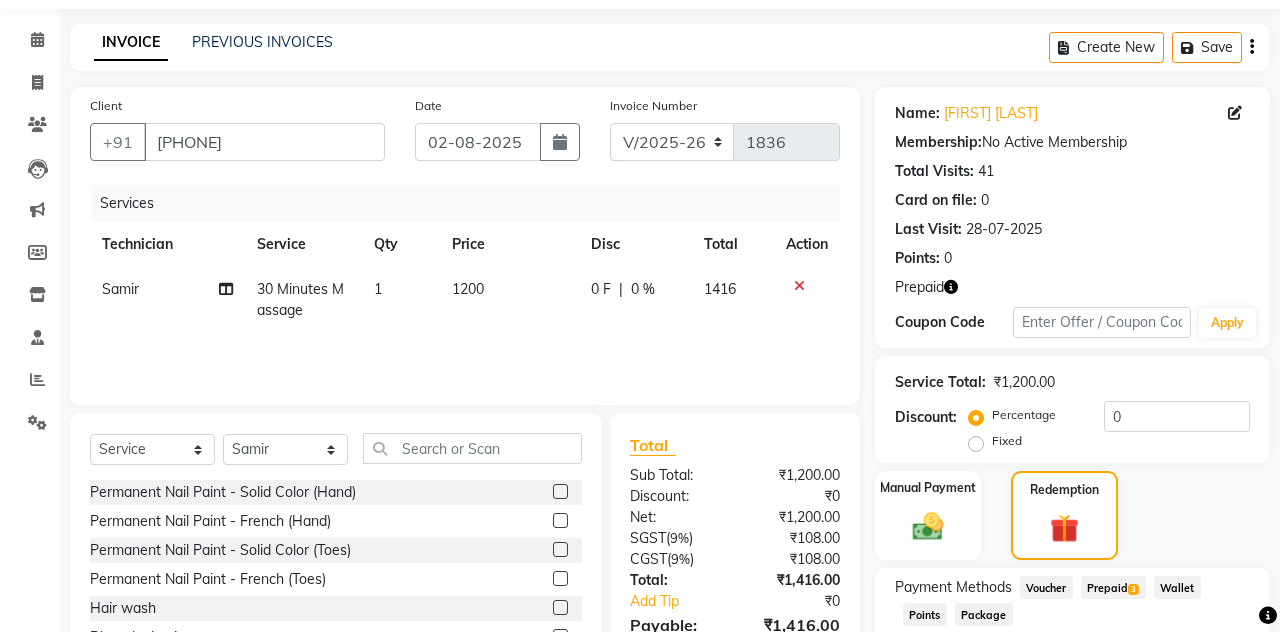 scroll, scrollTop: 206, scrollLeft: 0, axis: vertical 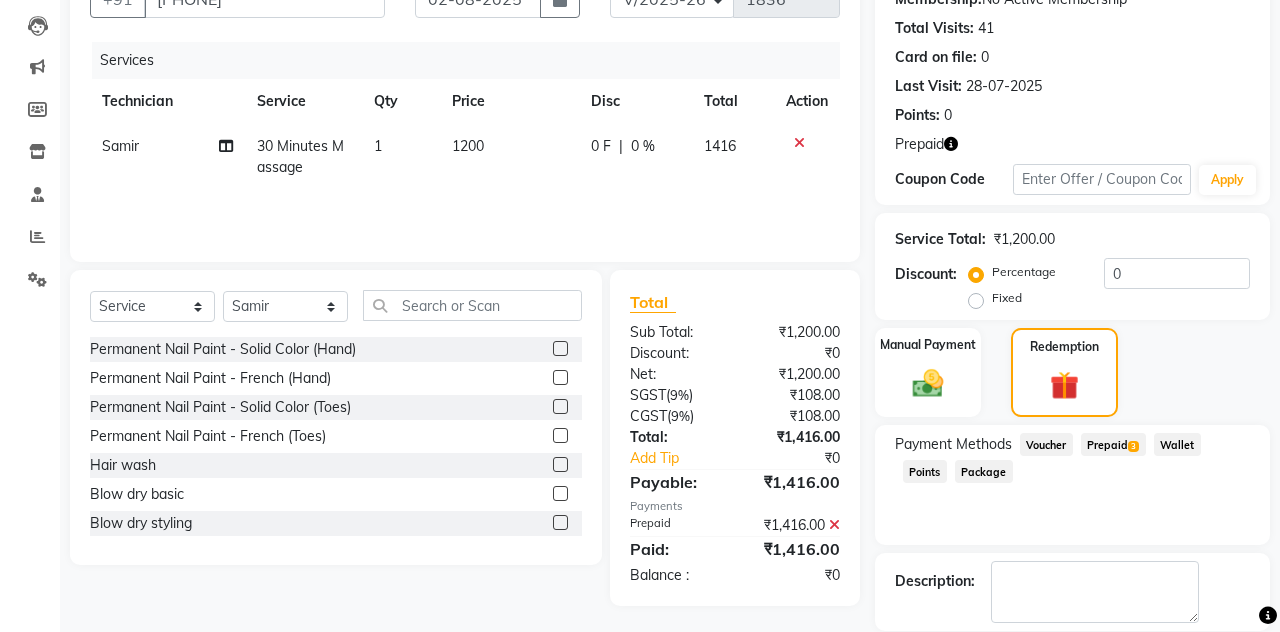 click on "Checkout" 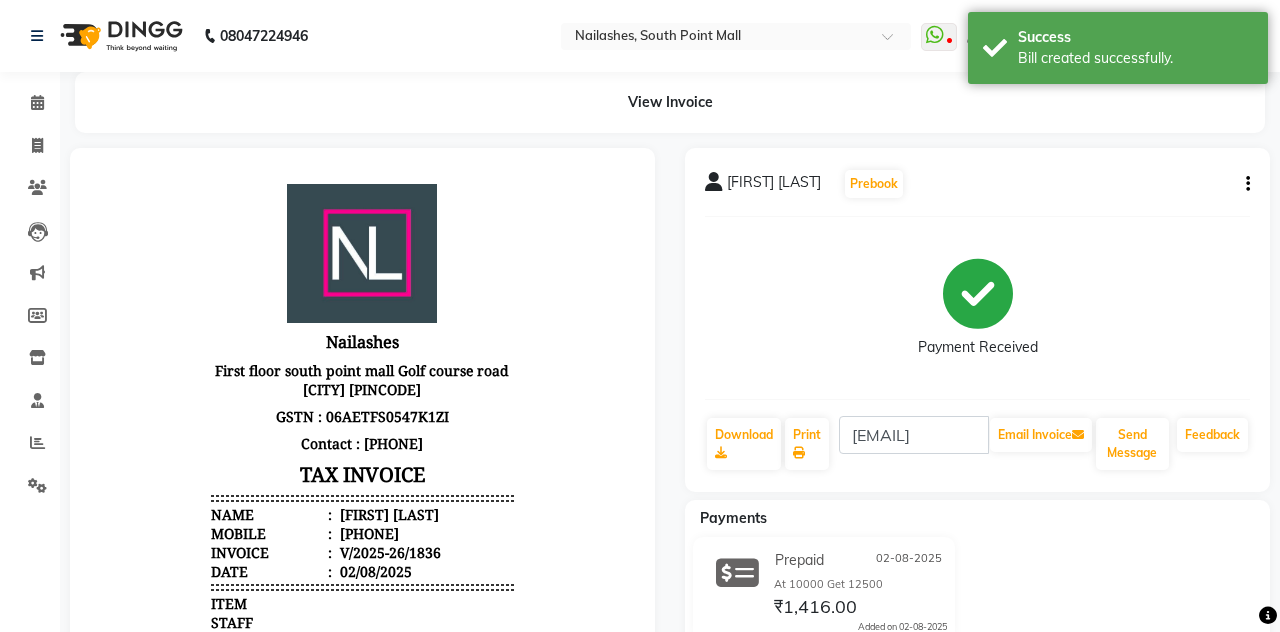 scroll, scrollTop: 0, scrollLeft: 0, axis: both 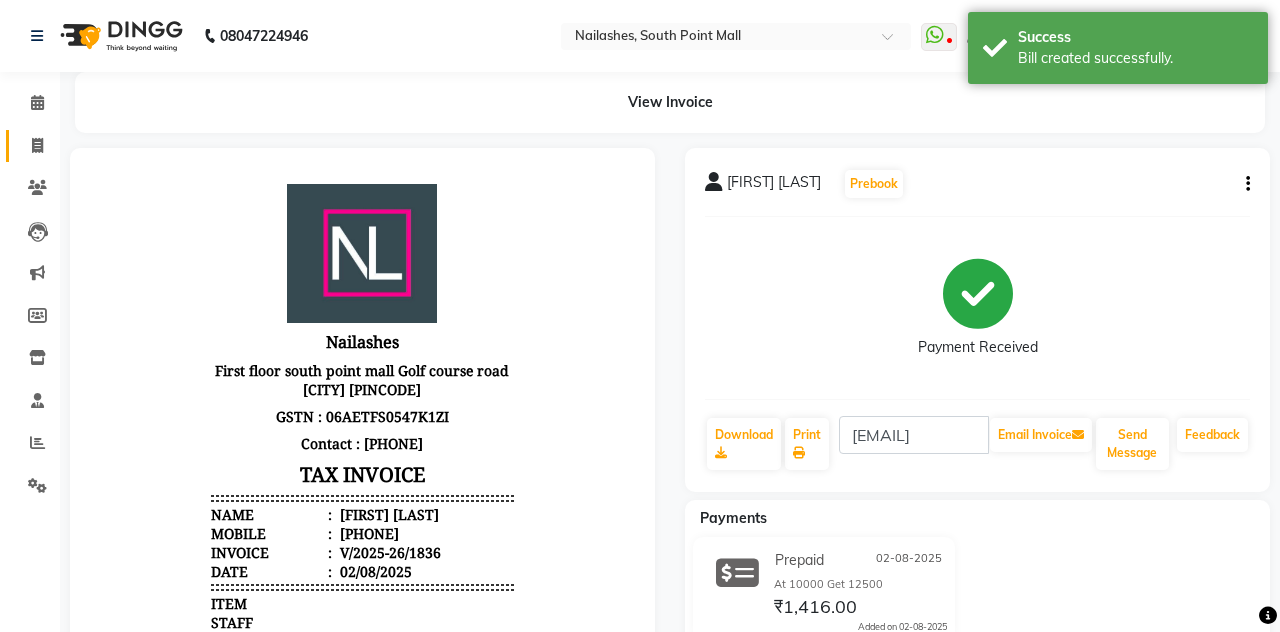 click 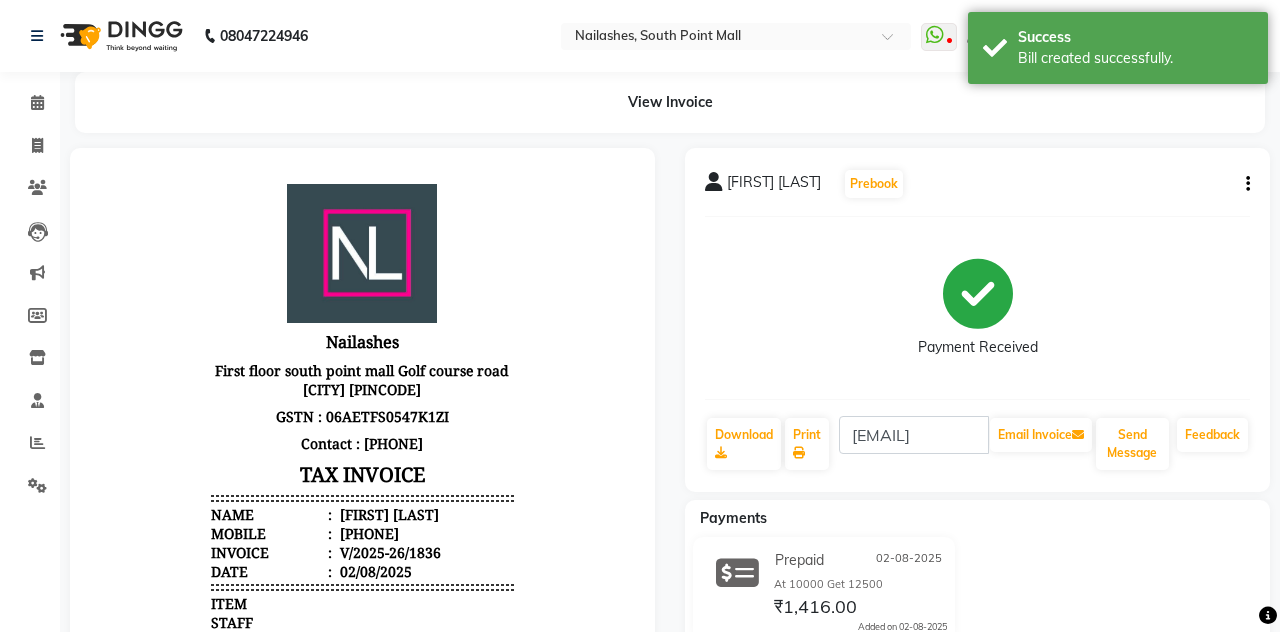 select on "service" 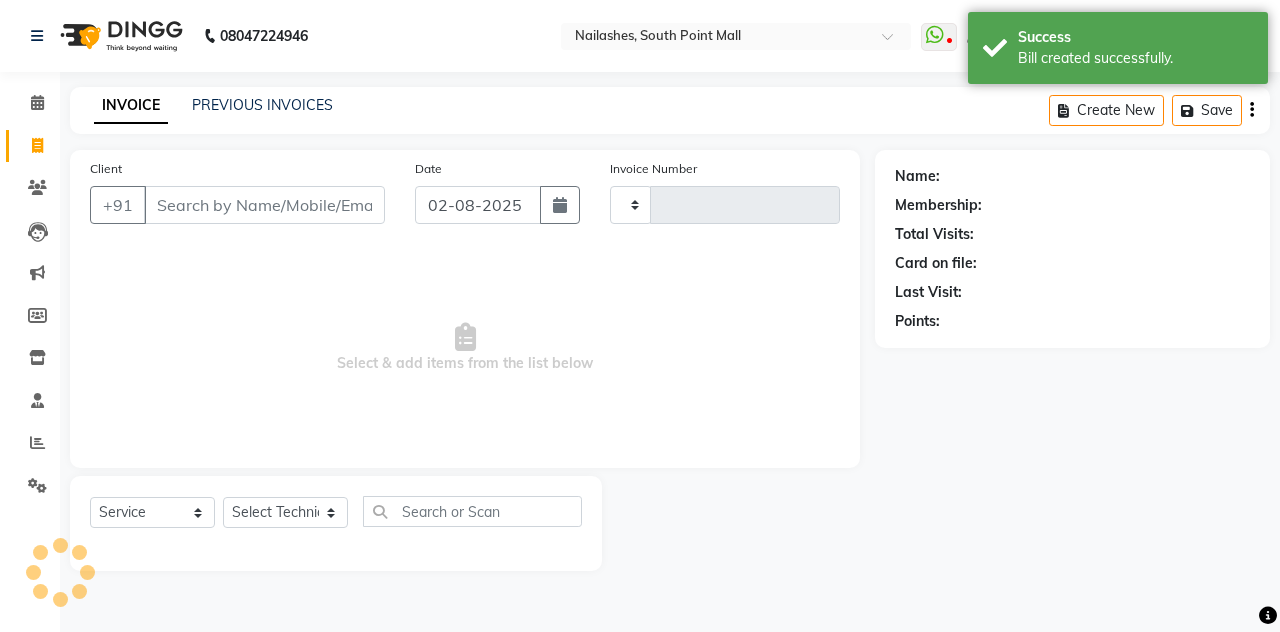 type on "1837" 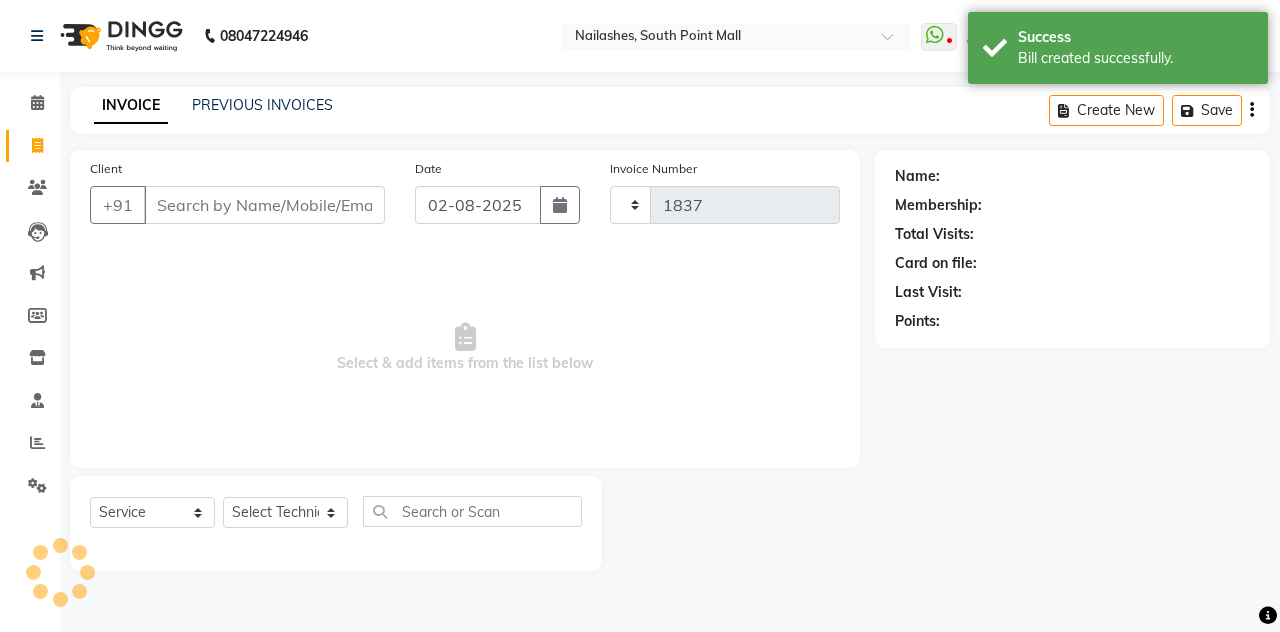 select on "3926" 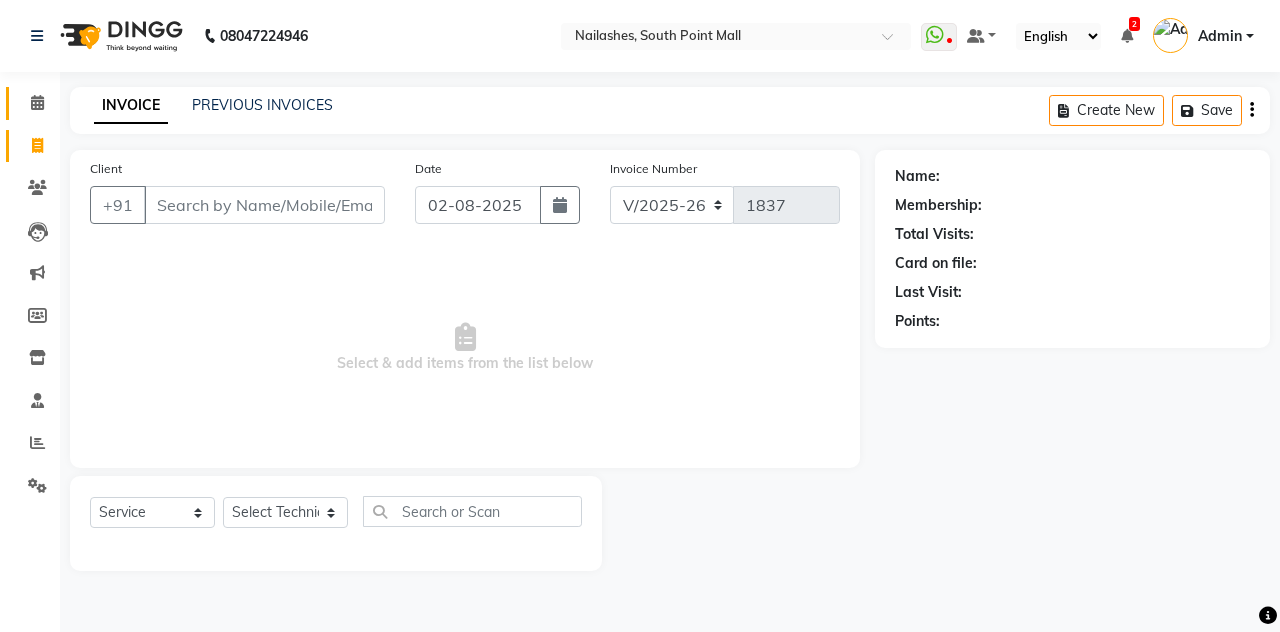 click 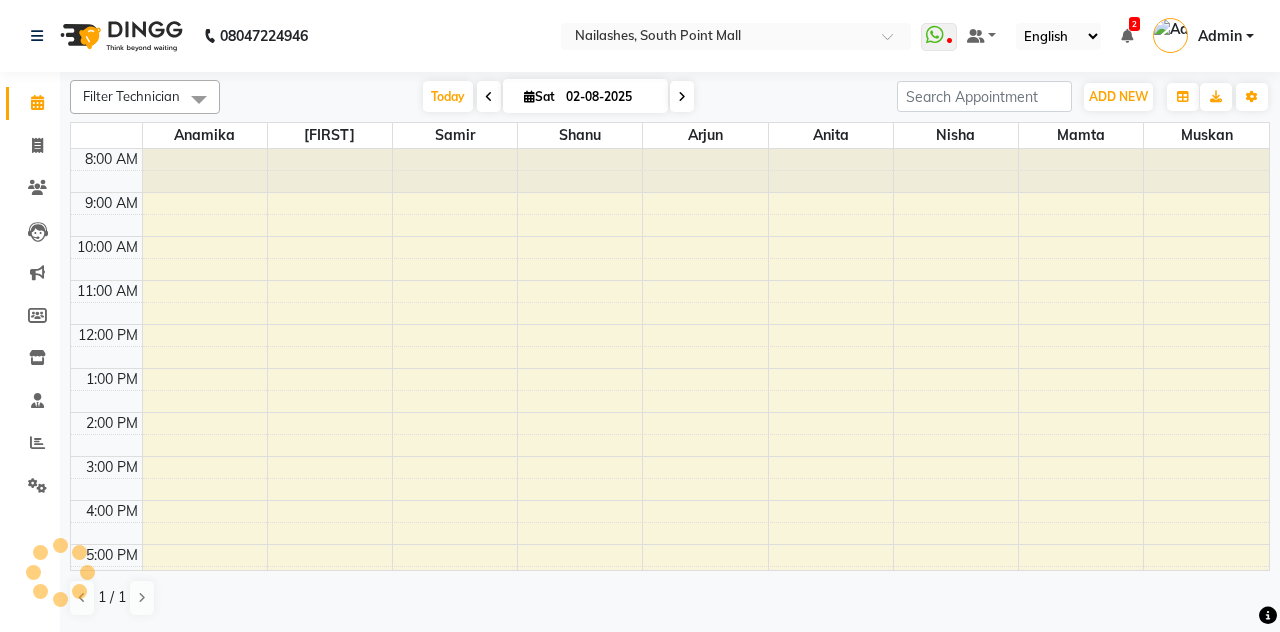 scroll, scrollTop: 0, scrollLeft: 0, axis: both 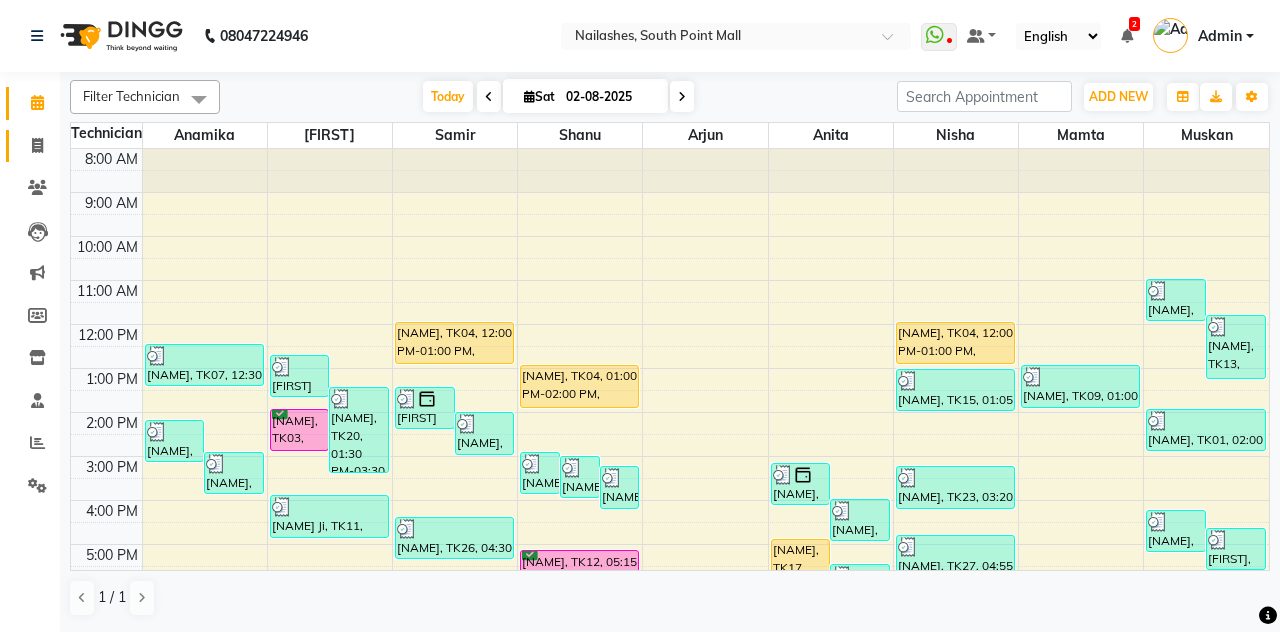 click on "Invoice" 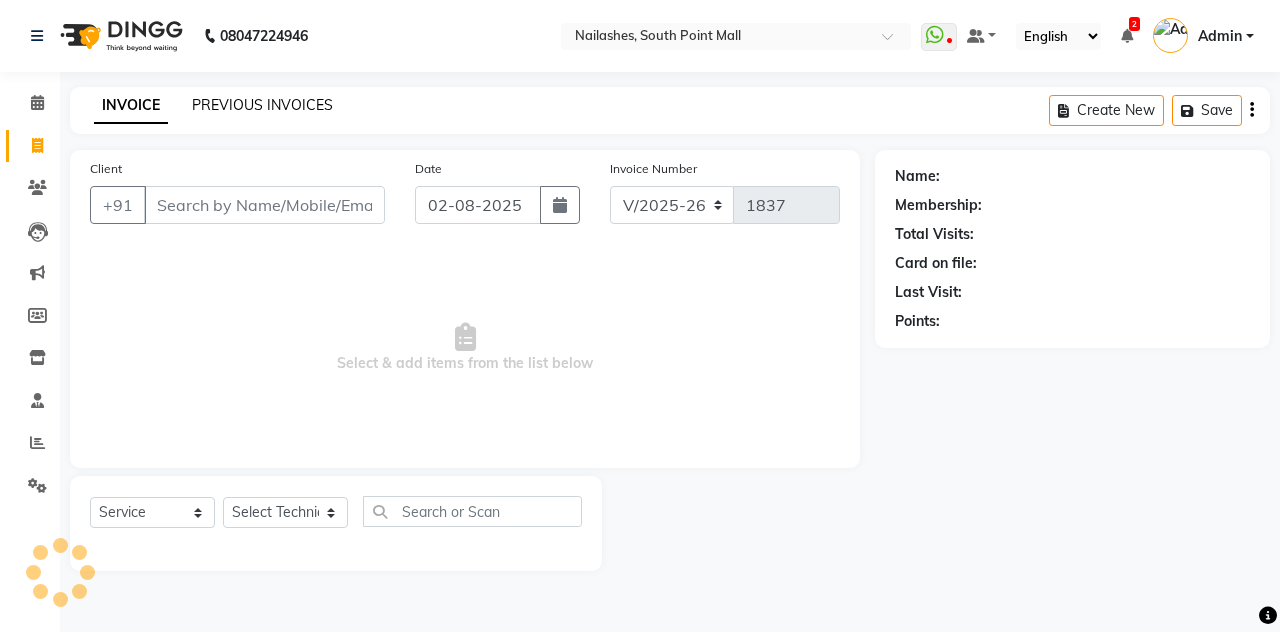 click on "PREVIOUS INVOICES" 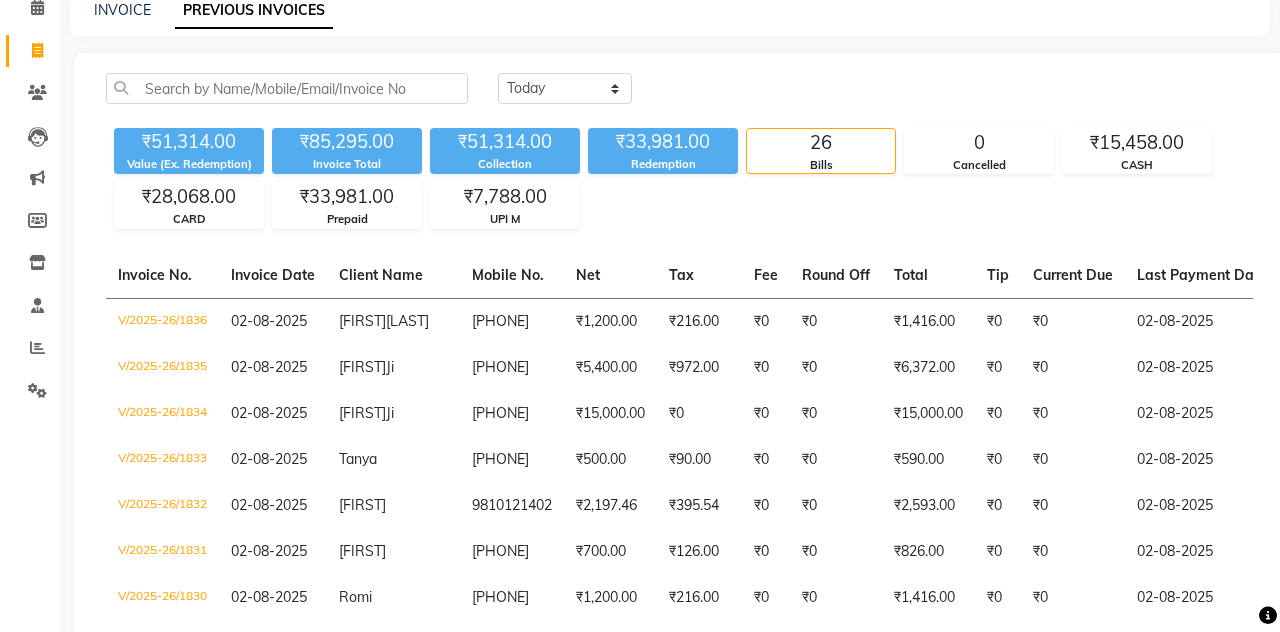 scroll, scrollTop: 0, scrollLeft: 0, axis: both 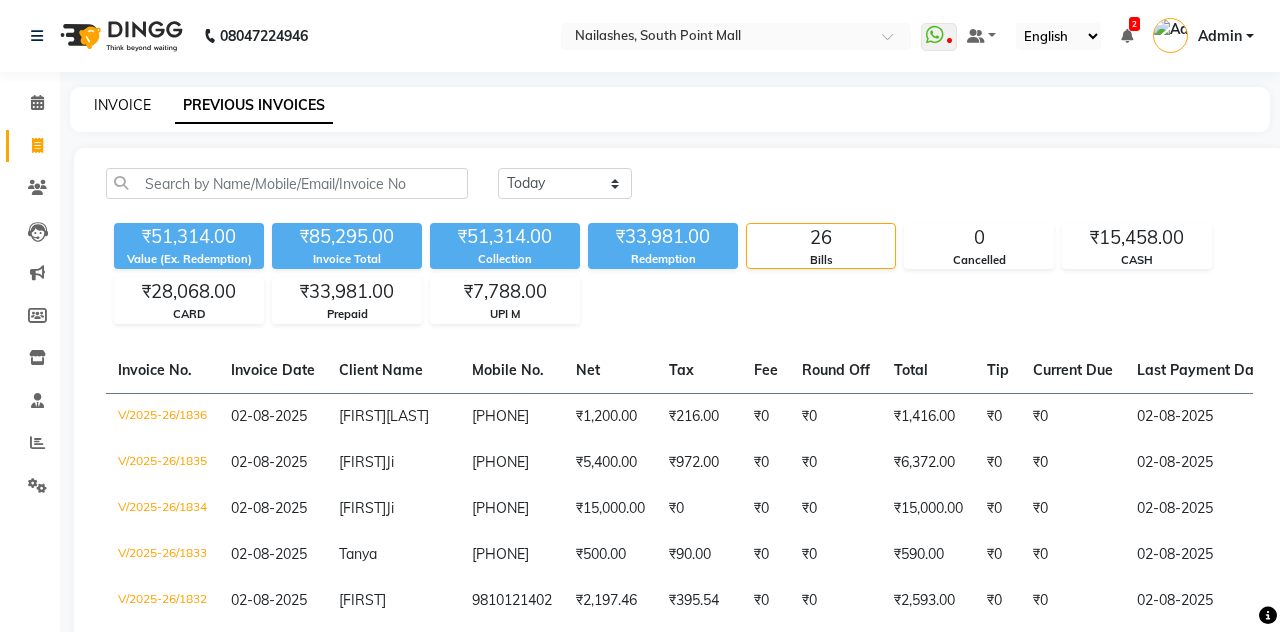 click on "INVOICE" 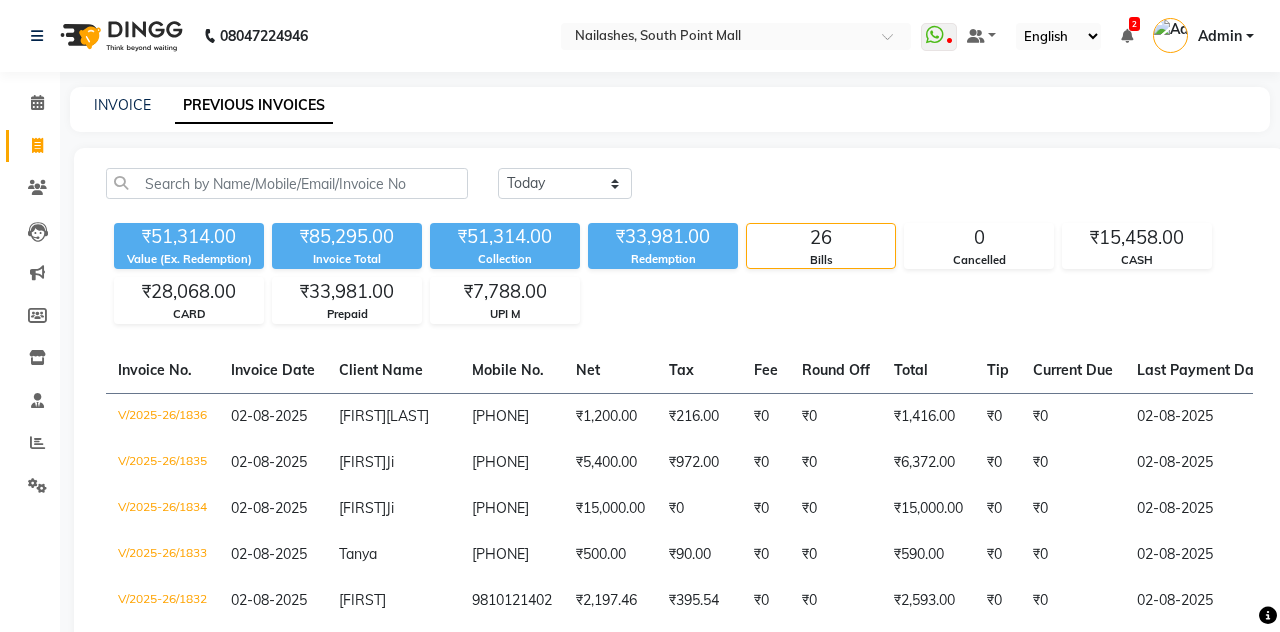 select on "service" 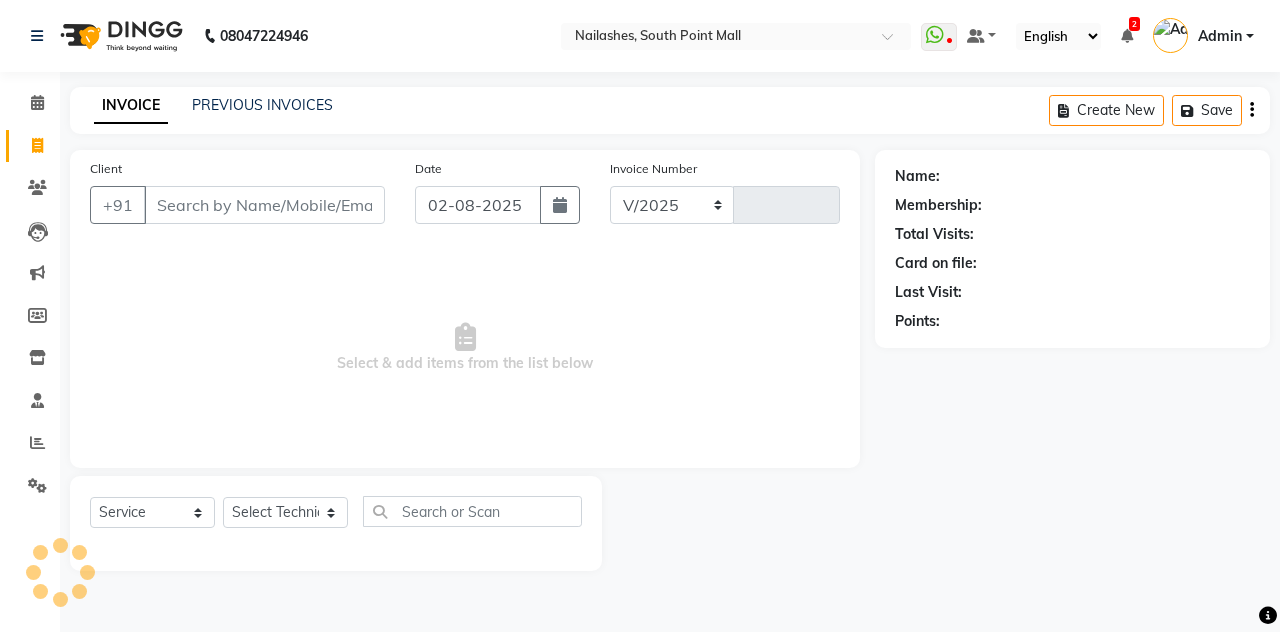 select on "3926" 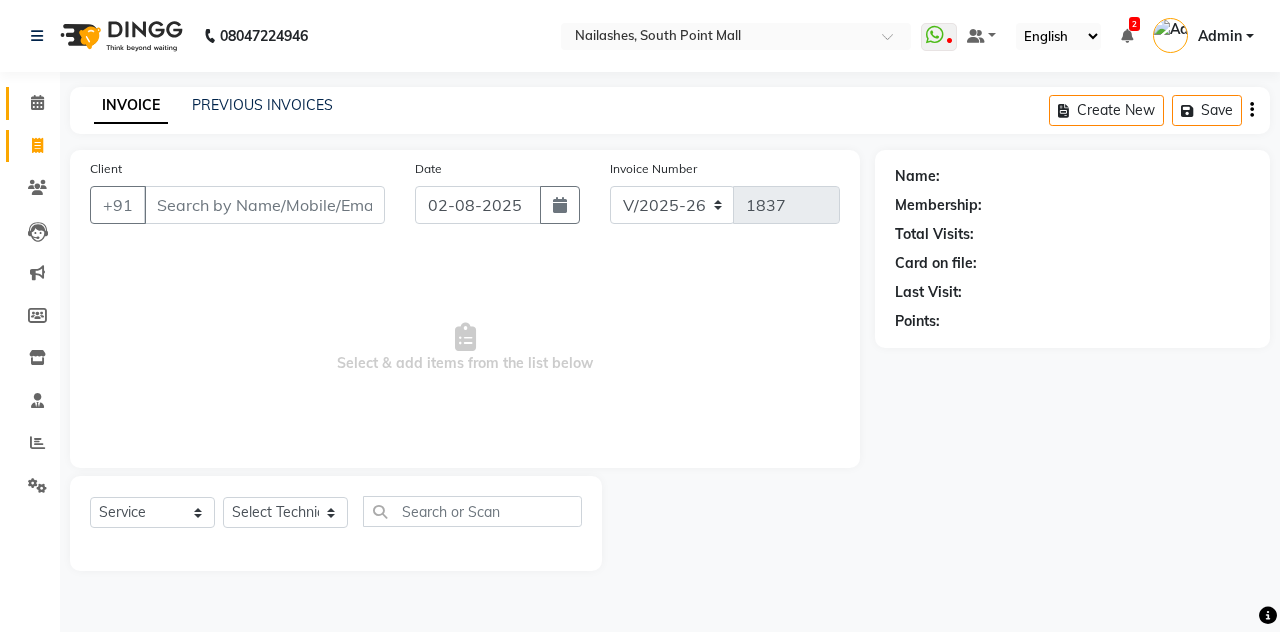 click 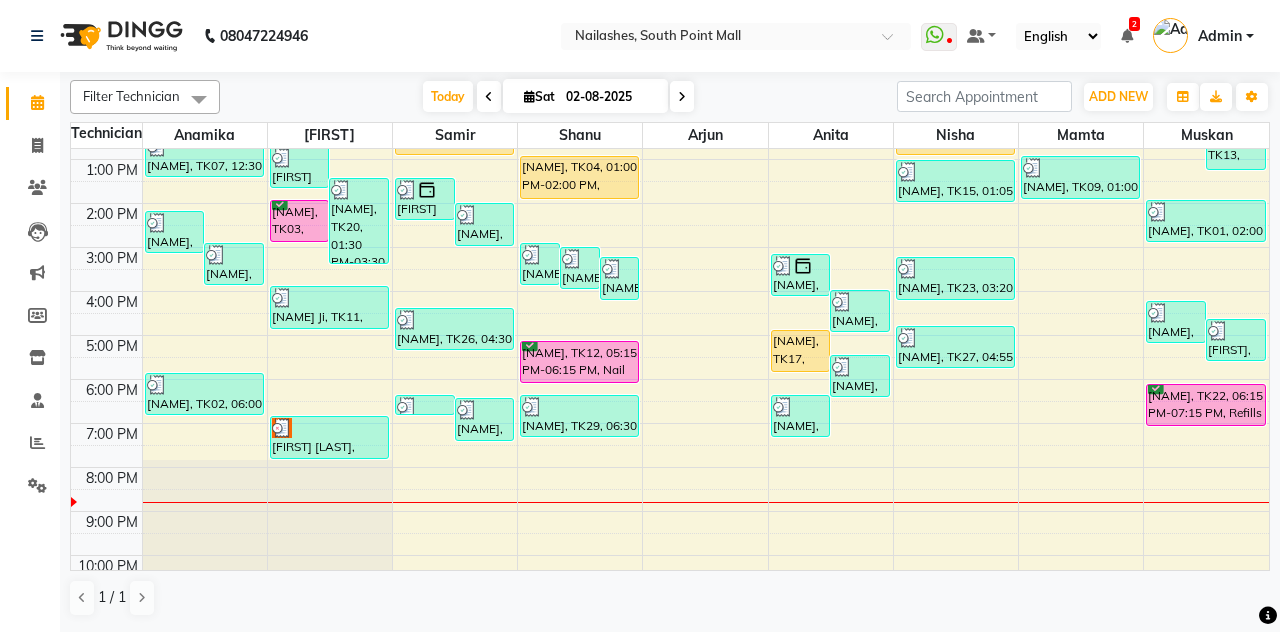 scroll, scrollTop: 214, scrollLeft: 0, axis: vertical 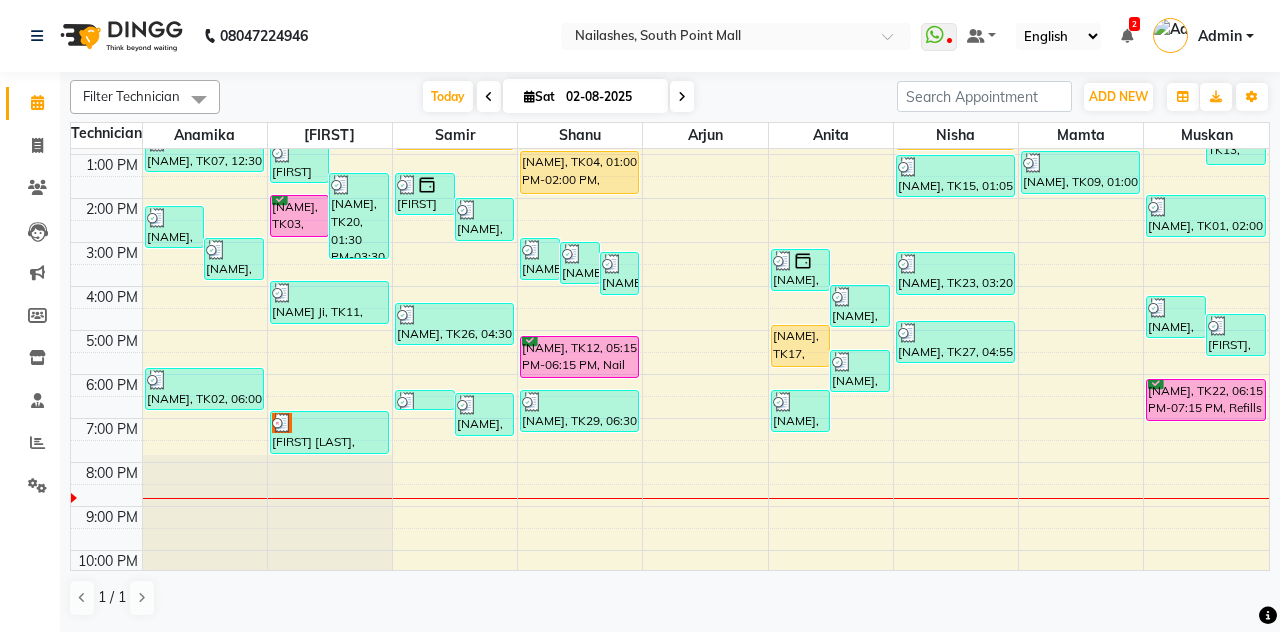click on "[FIRST] [LAST], TK19, 07:00 PM-08:00 PM, Nail Extension - Acrylic (Hand)" at bounding box center (329, 432) 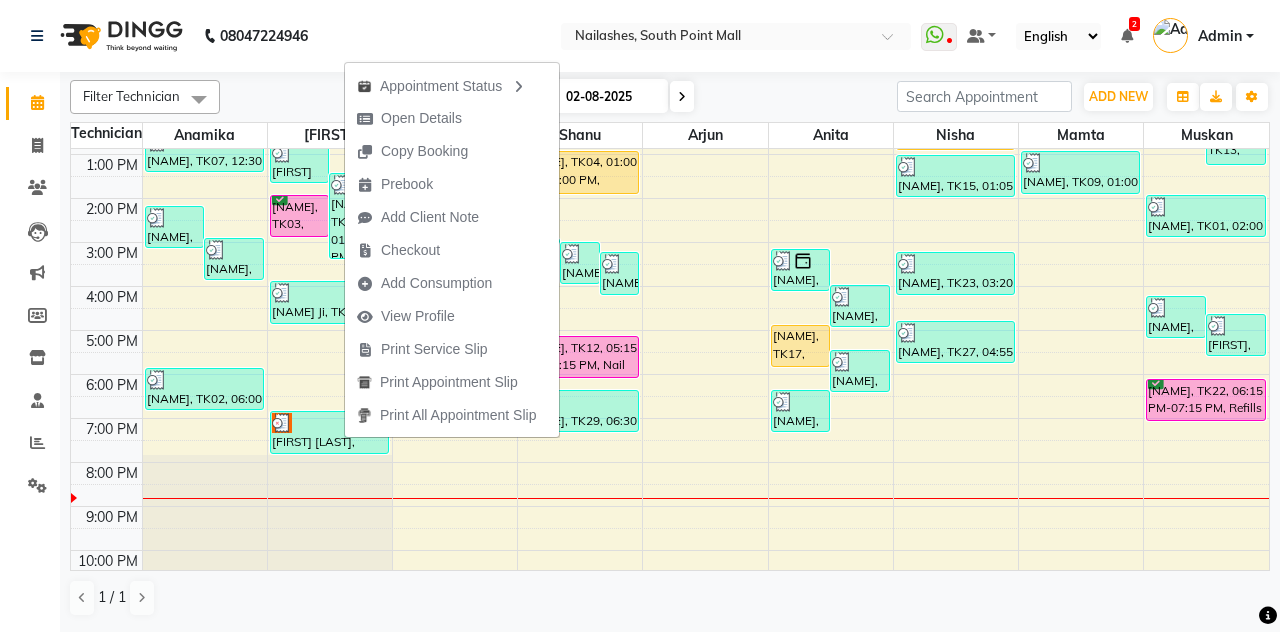 click on "Open Details" at bounding box center [452, 118] 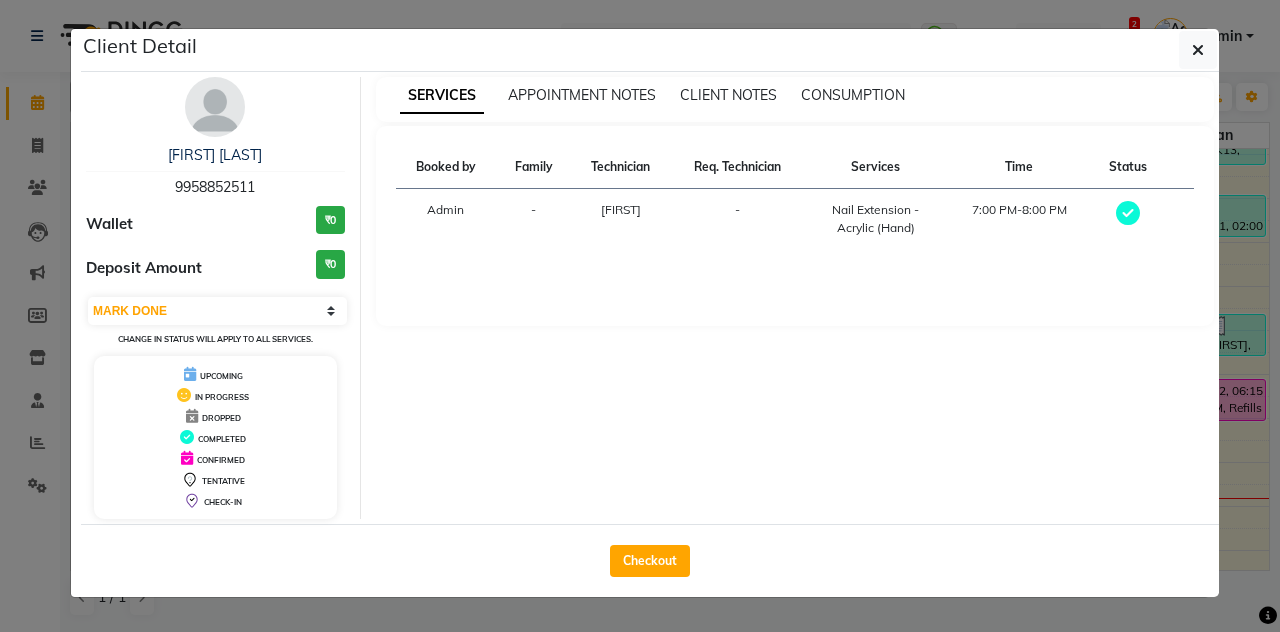 click on "Checkout" 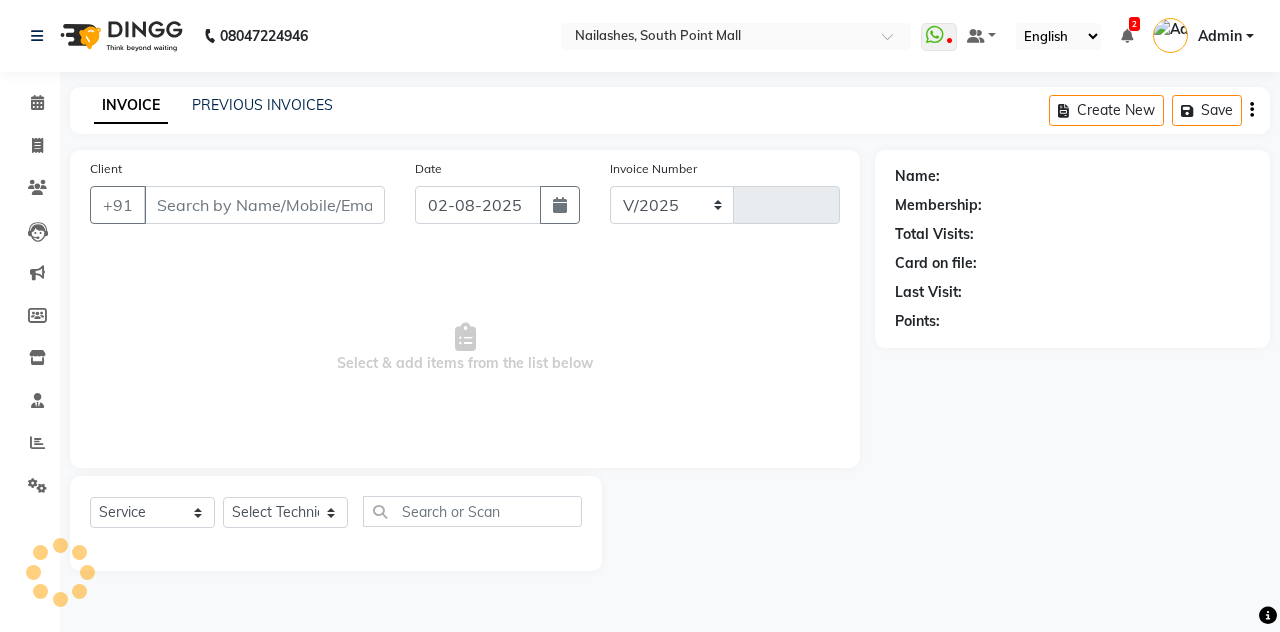 select on "3926" 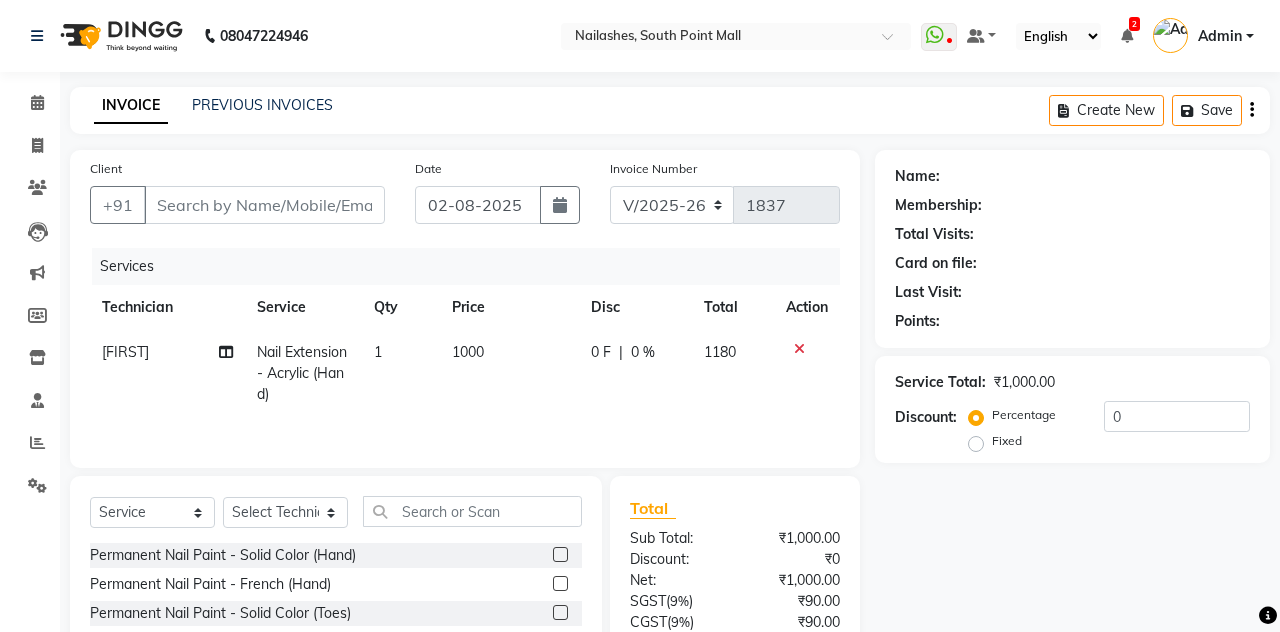 type on "9958852511" 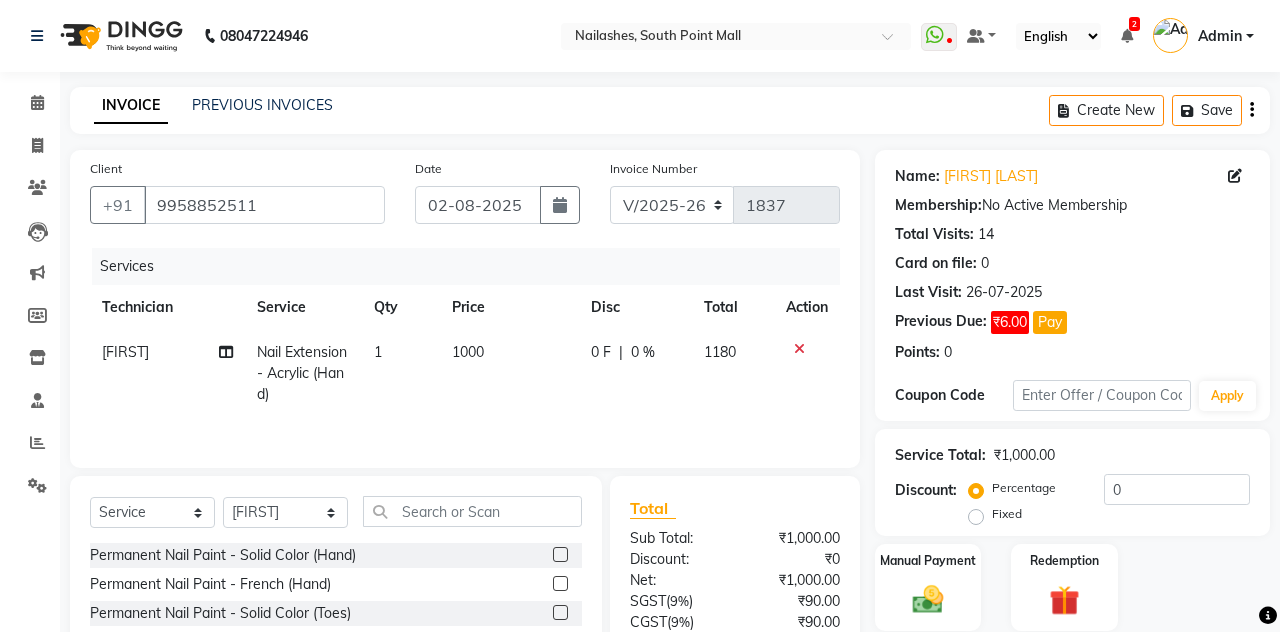 click on "1000" 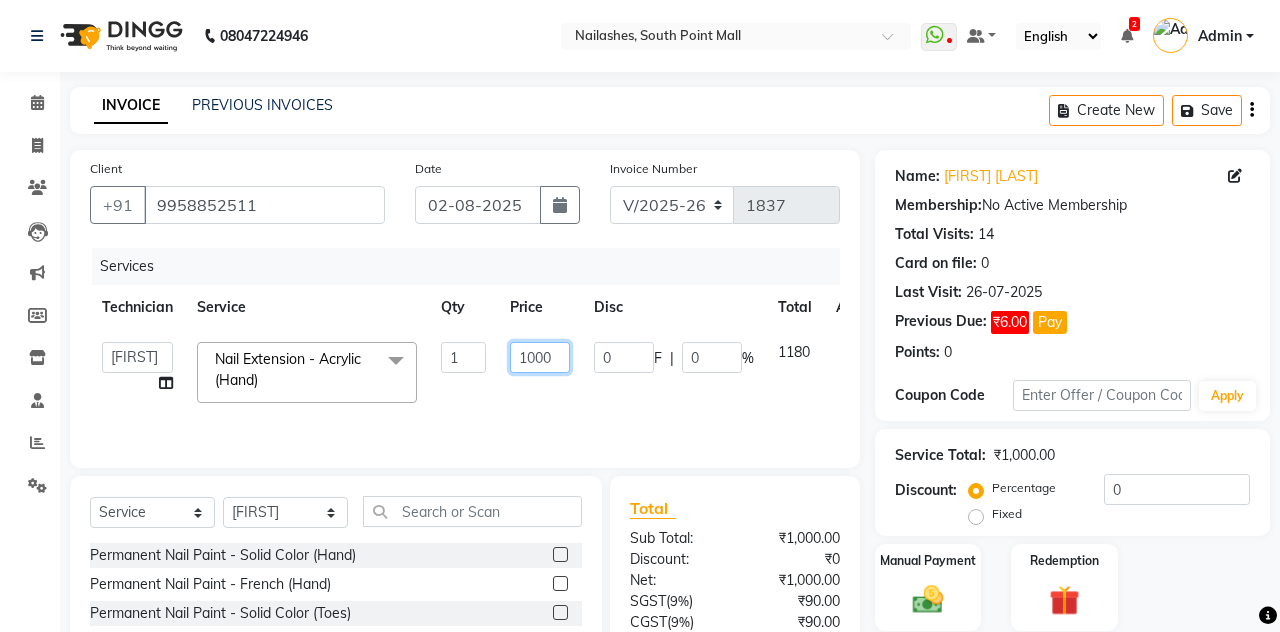 click on "1000" 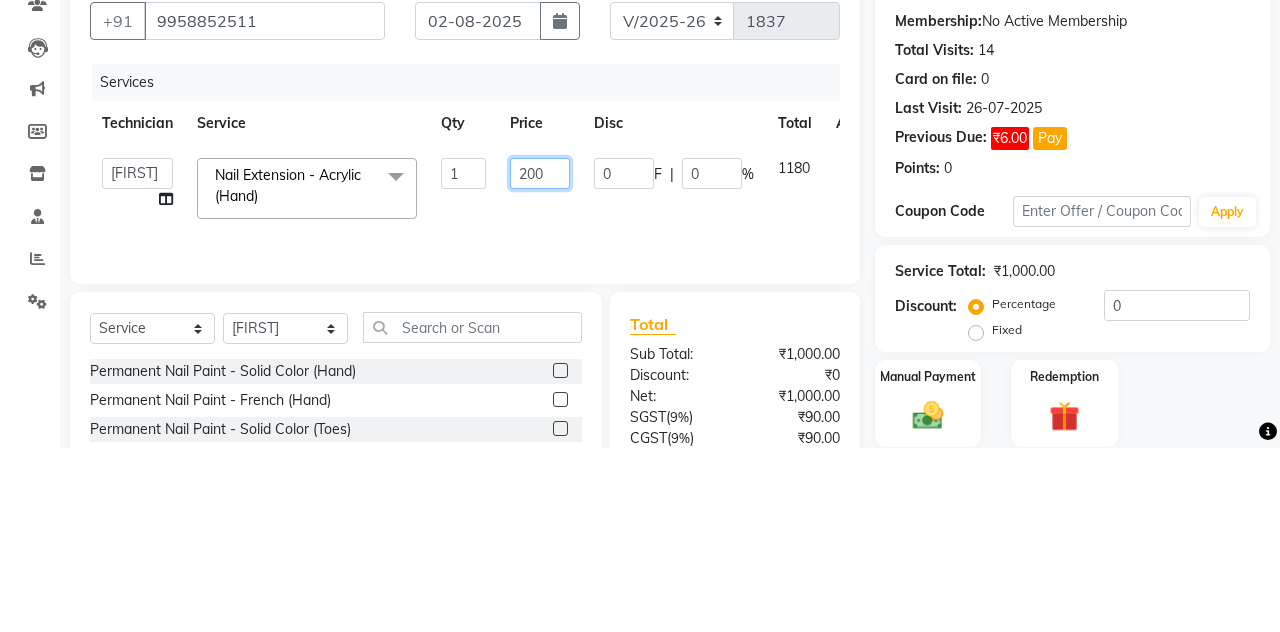 type on "2800" 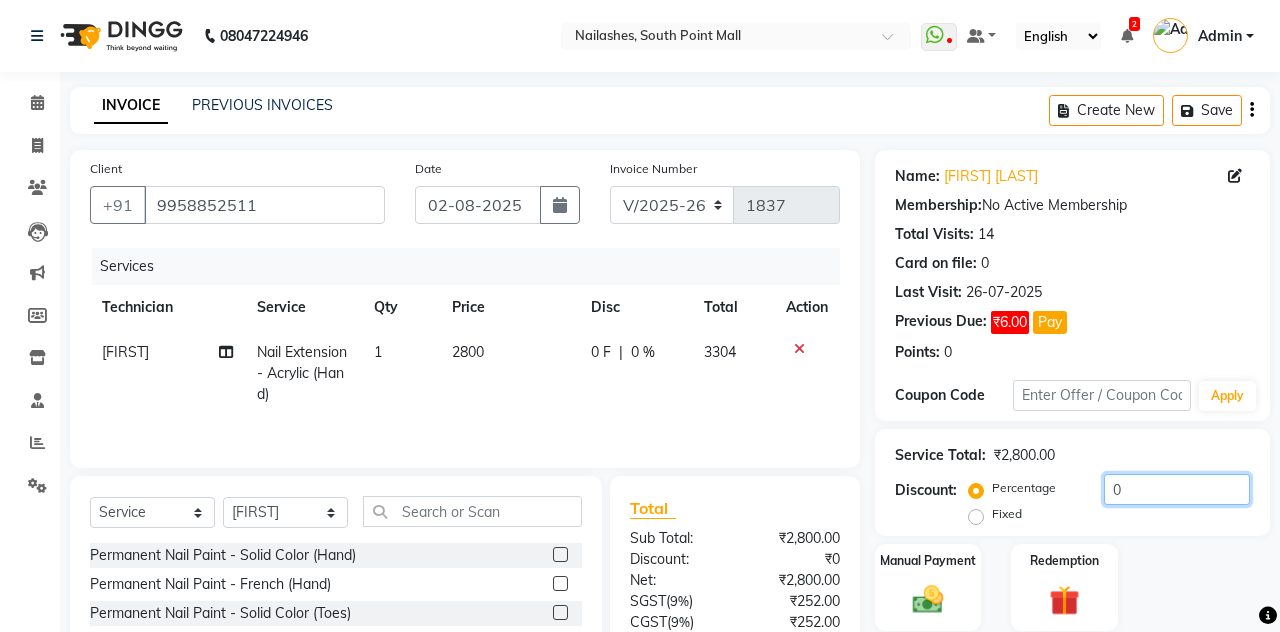 click on "0" 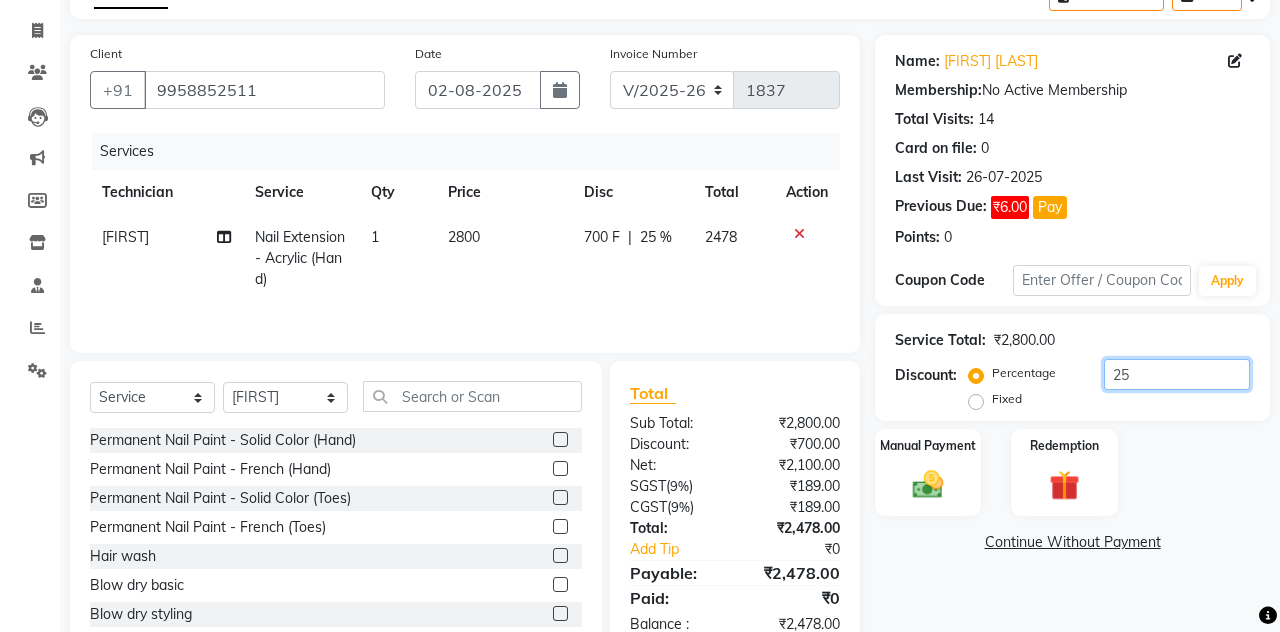 scroll, scrollTop: 168, scrollLeft: 0, axis: vertical 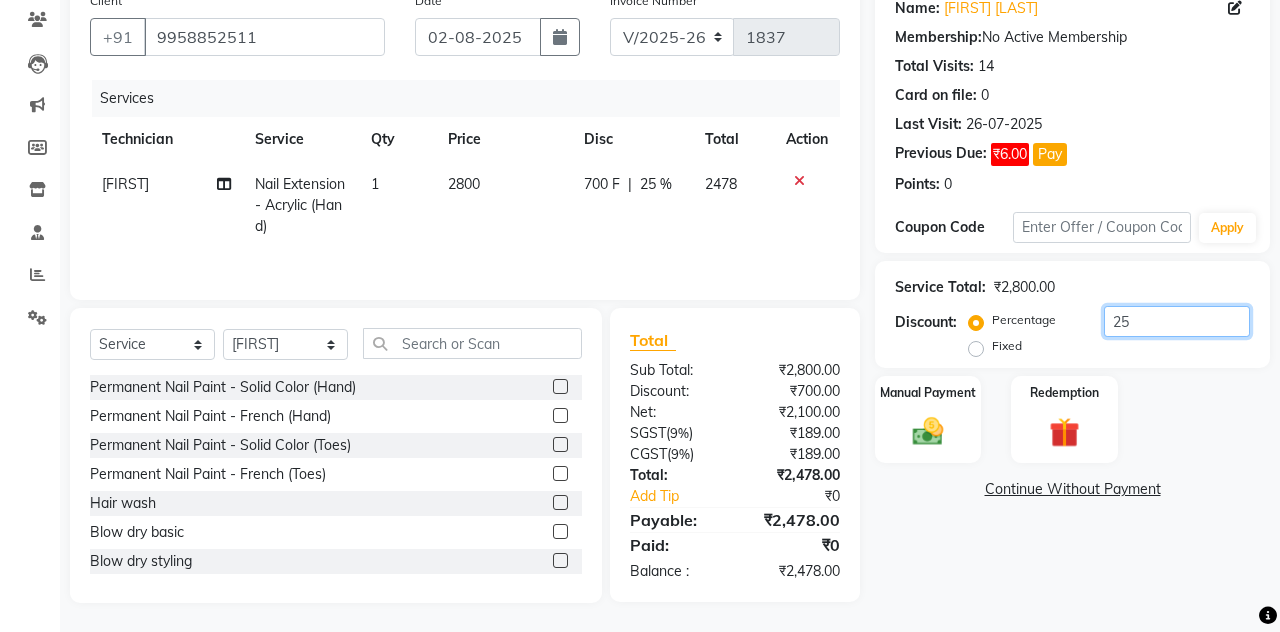 type on "25" 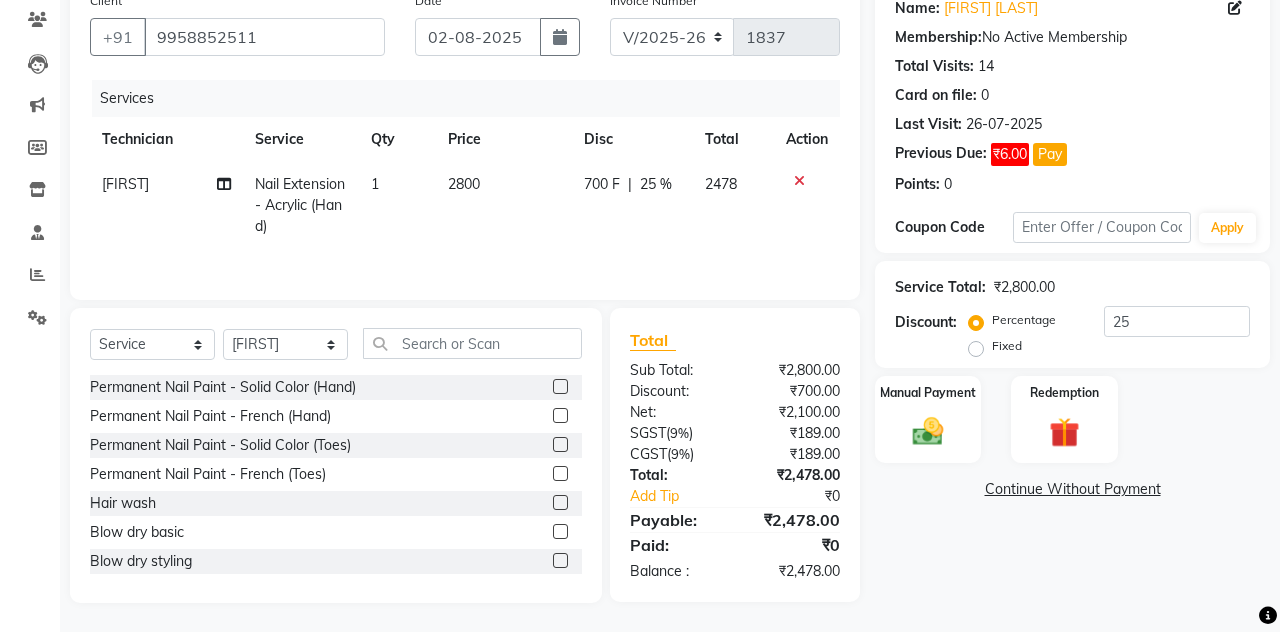 click 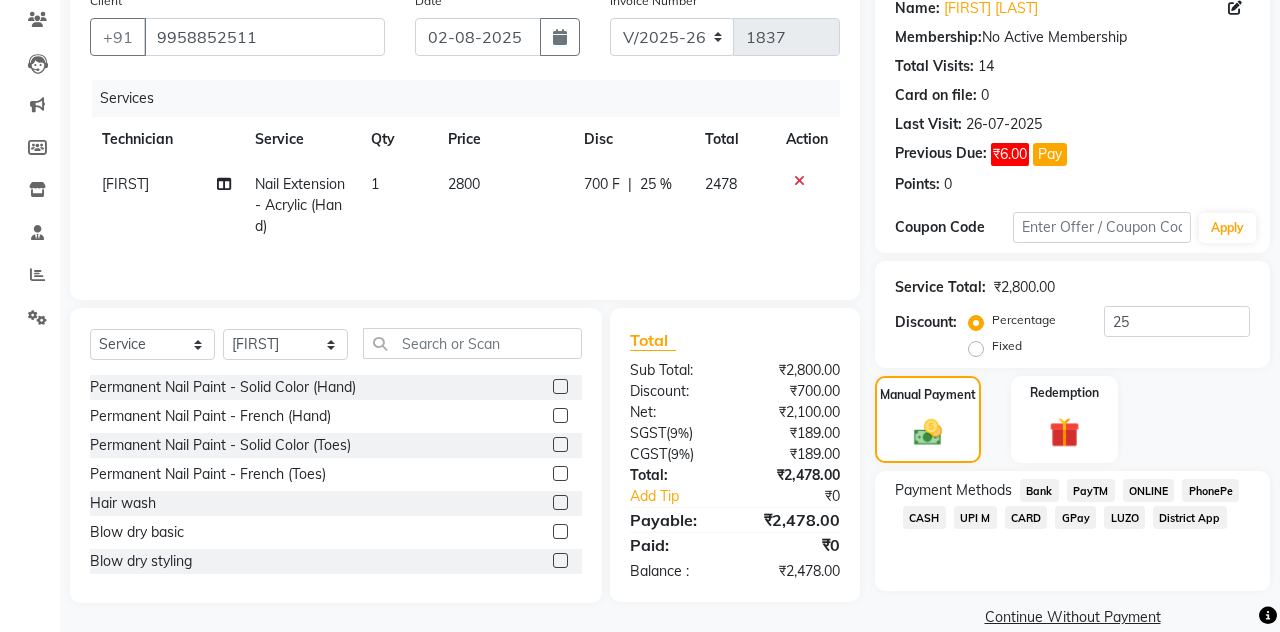 click on "CASH" 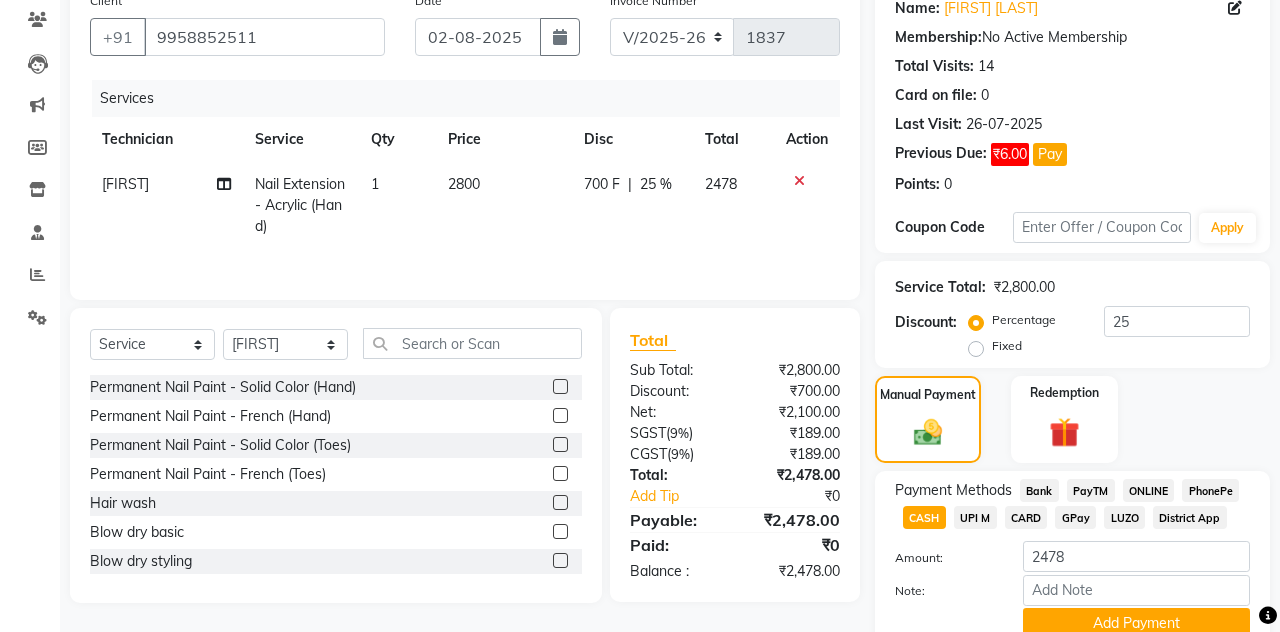 click on "Add Payment" 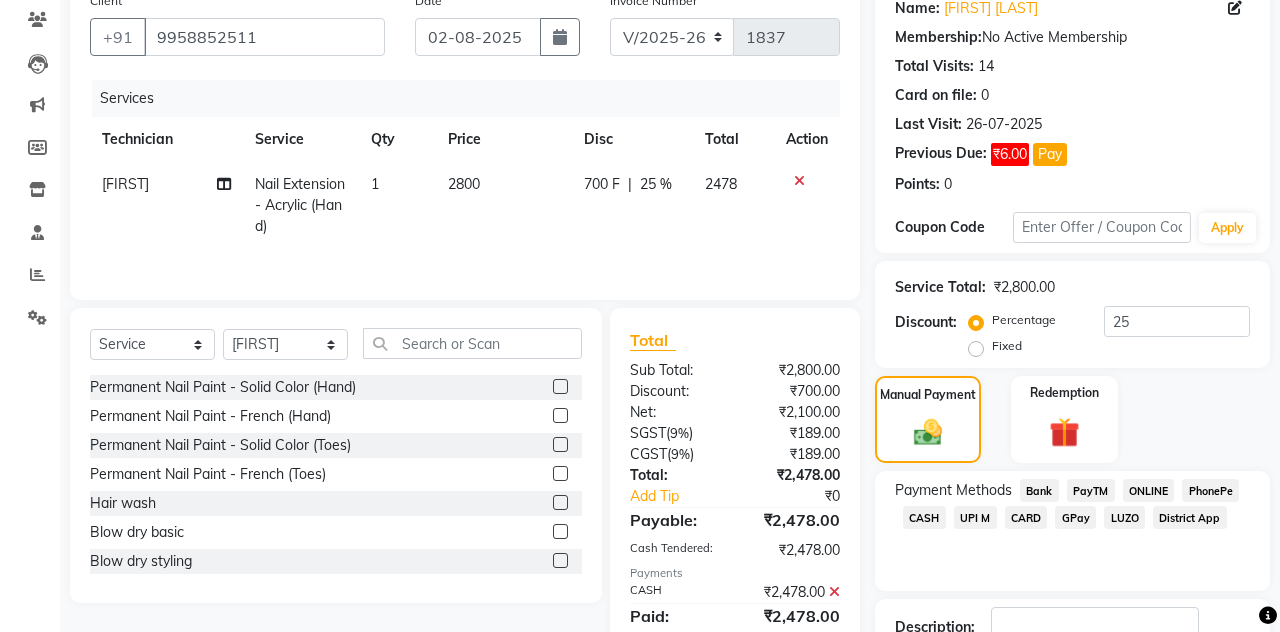 scroll, scrollTop: 214, scrollLeft: 0, axis: vertical 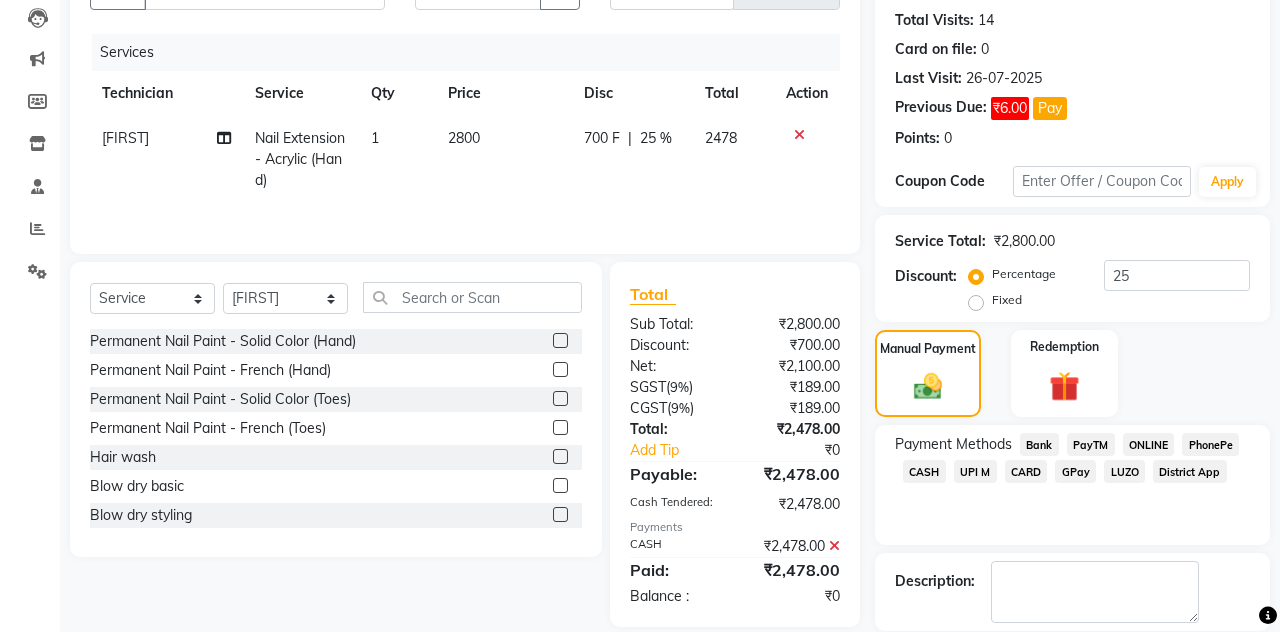 click on "Checkout" 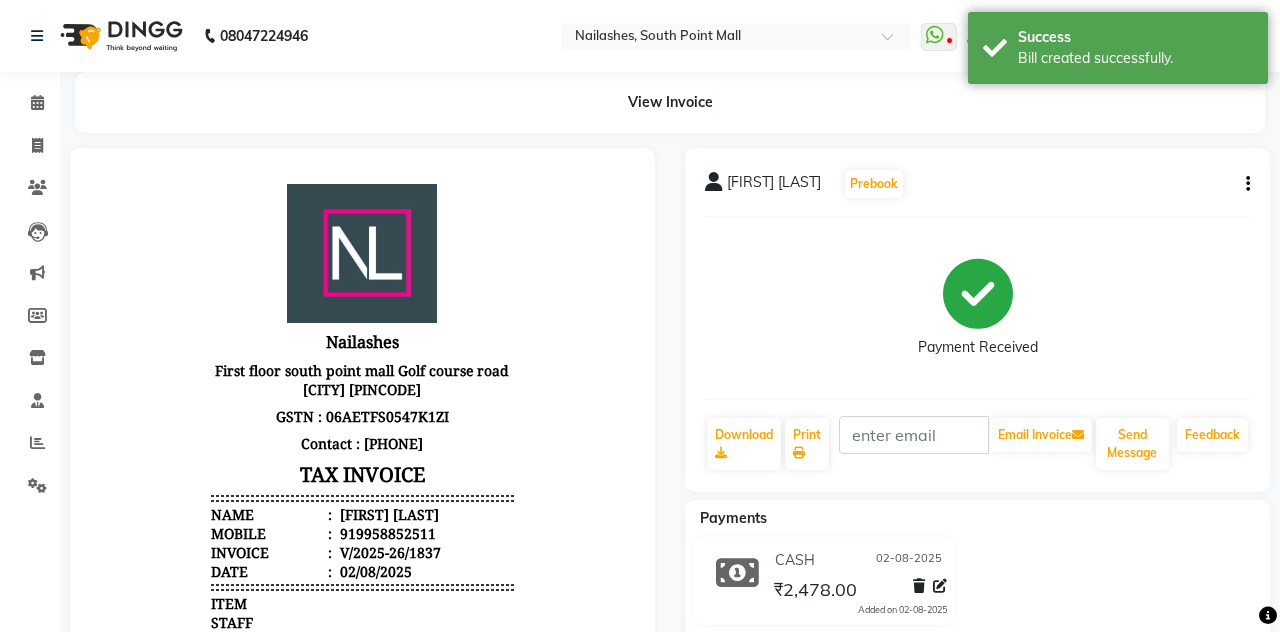 scroll, scrollTop: 0, scrollLeft: 0, axis: both 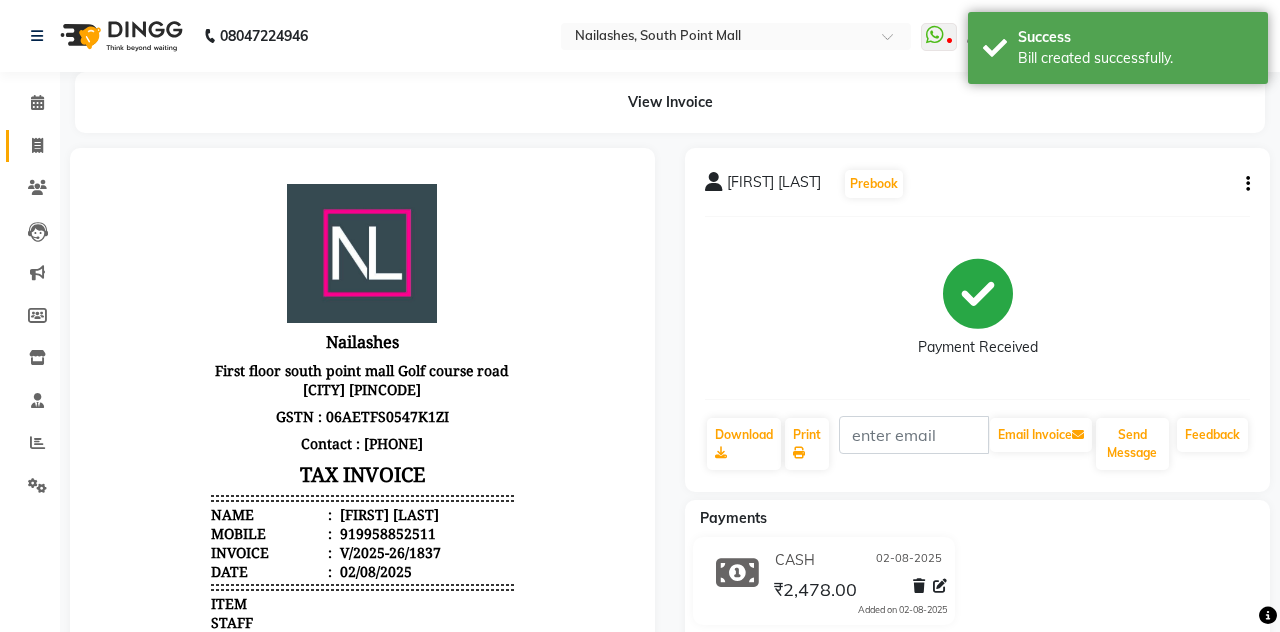 click on "Invoice" 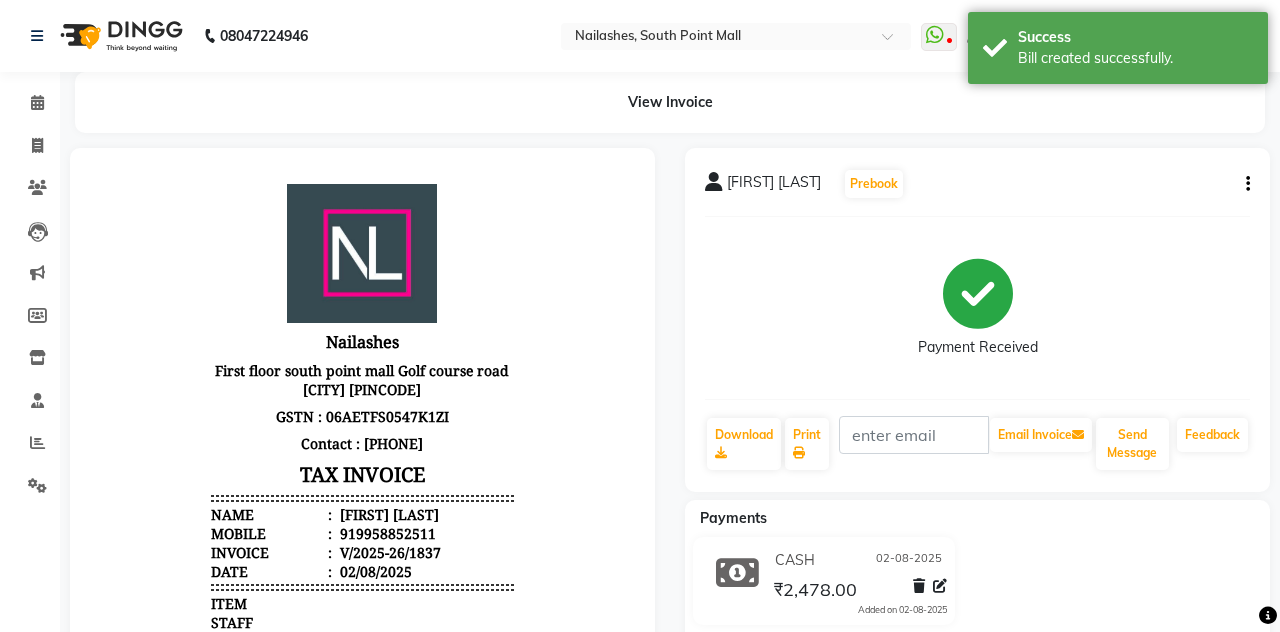 select on "3926" 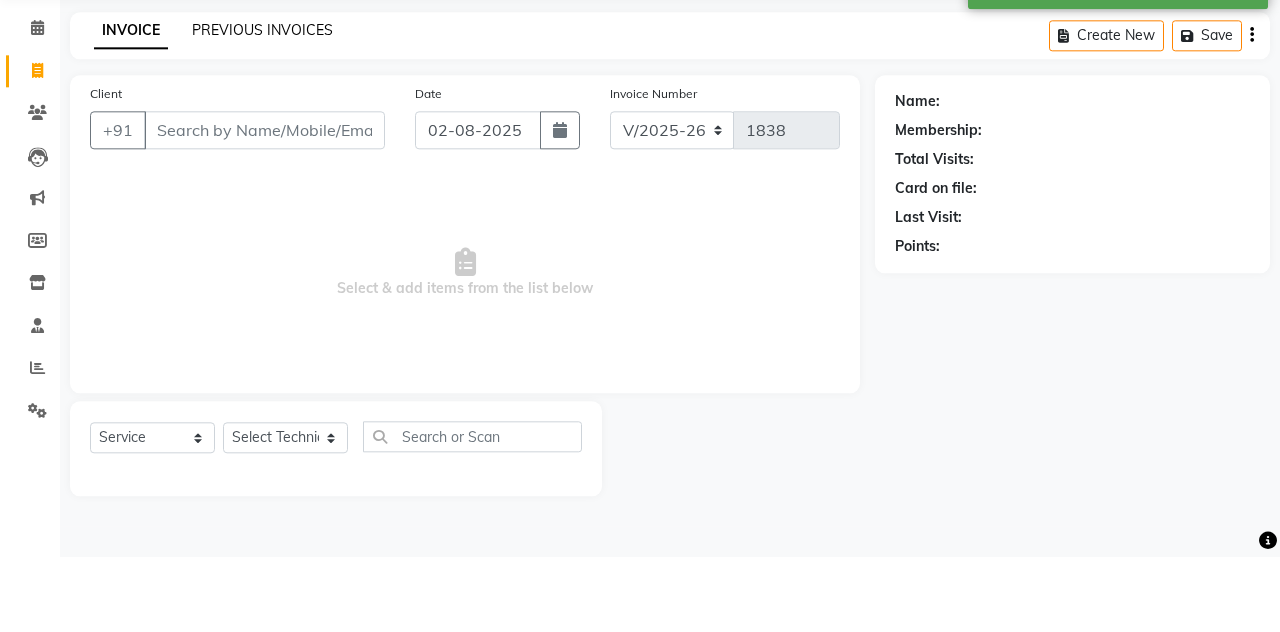 click on "PREVIOUS INVOICES" 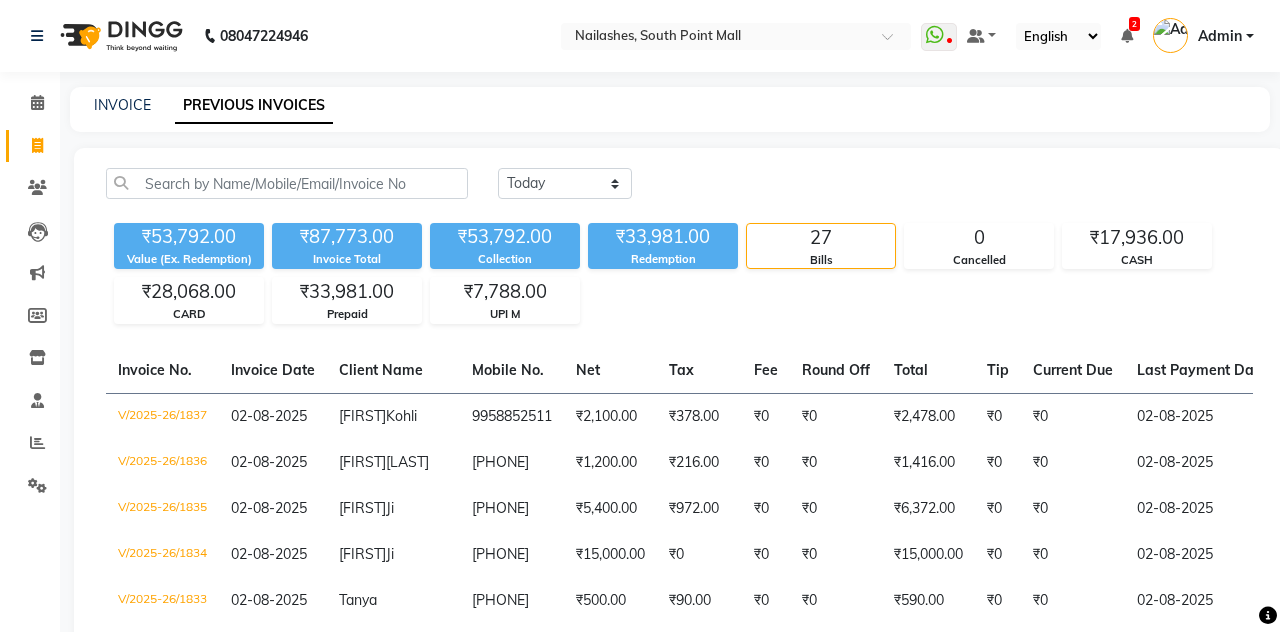 scroll, scrollTop: 8, scrollLeft: 0, axis: vertical 